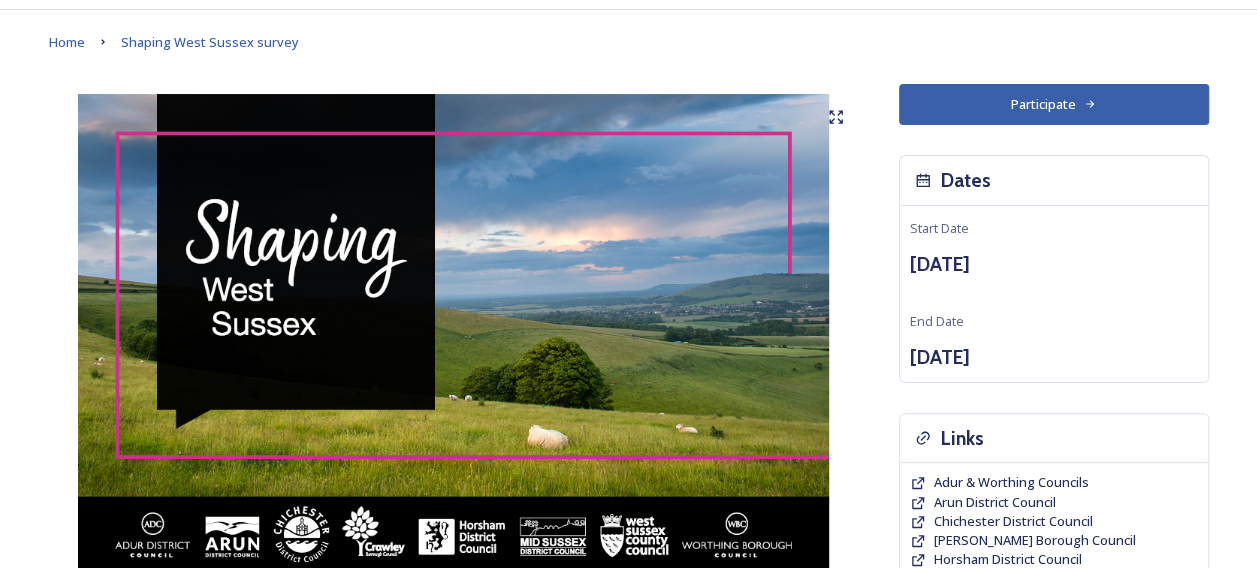 scroll, scrollTop: 0, scrollLeft: 0, axis: both 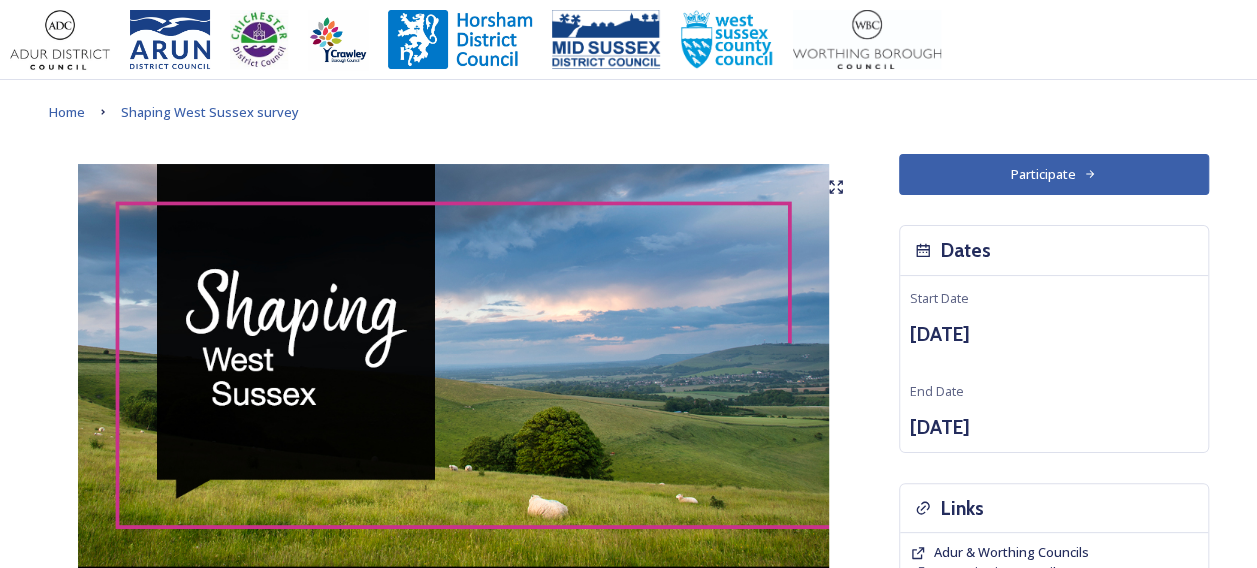 click on "Participate" at bounding box center [1054, 174] 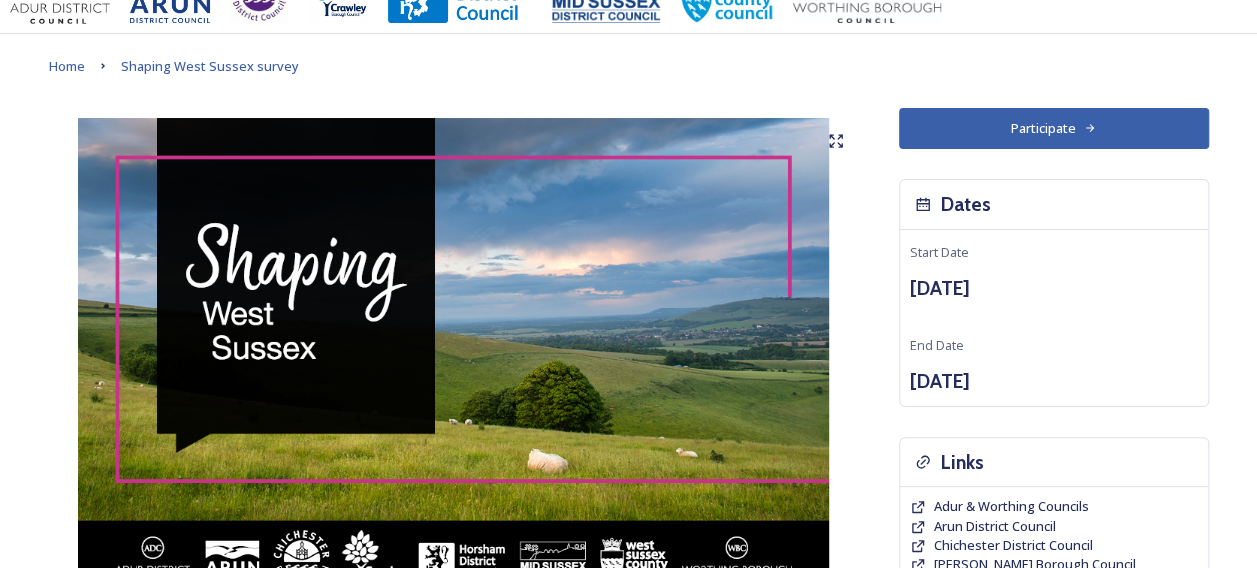 scroll, scrollTop: 0, scrollLeft: 0, axis: both 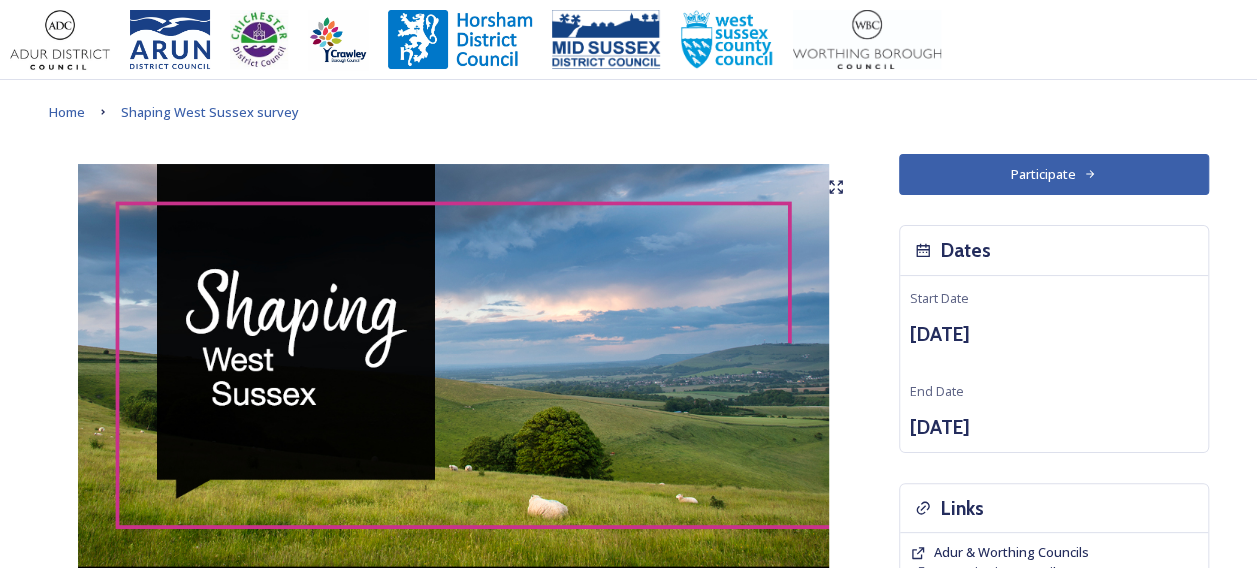 click on "Participate" at bounding box center (1054, 174) 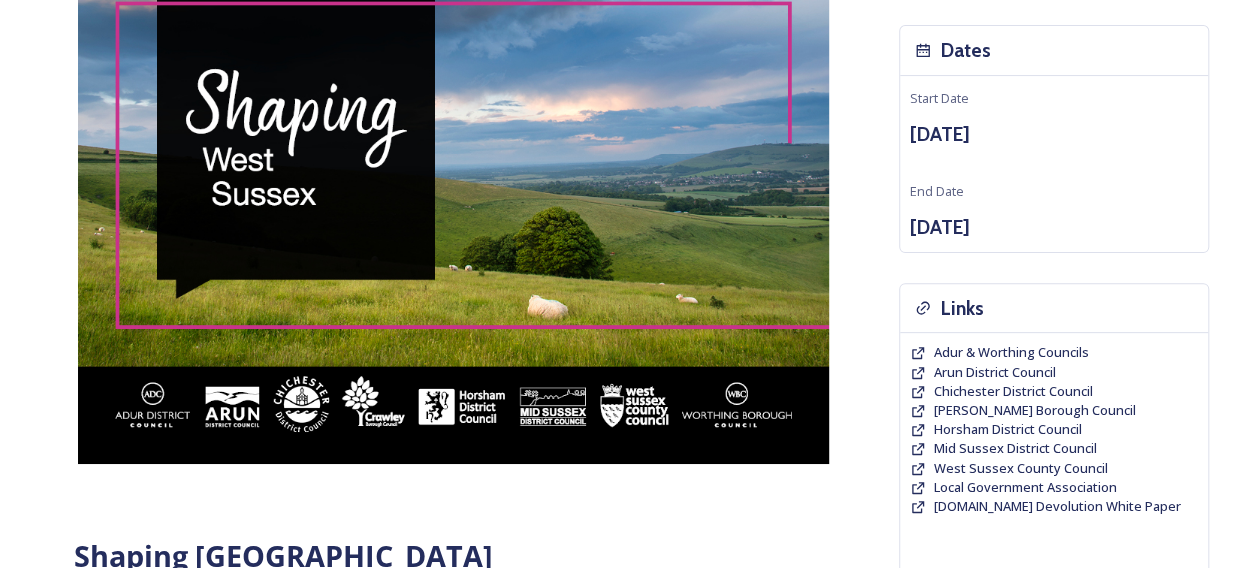 scroll, scrollTop: 0, scrollLeft: 0, axis: both 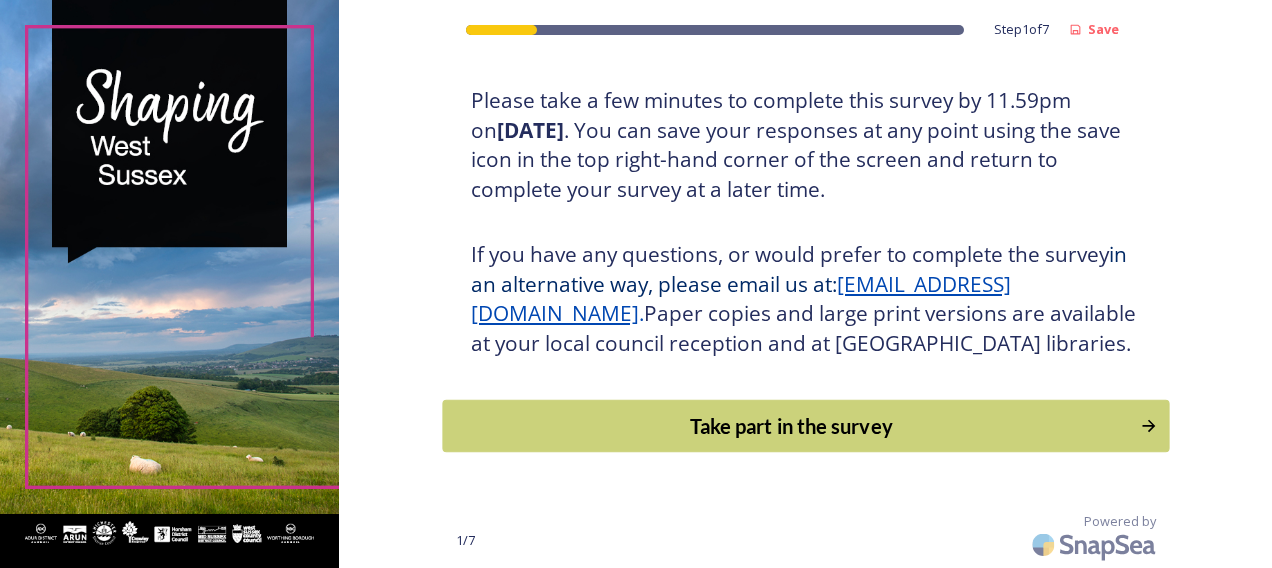 click on "Take part in the survey" at bounding box center [791, 426] 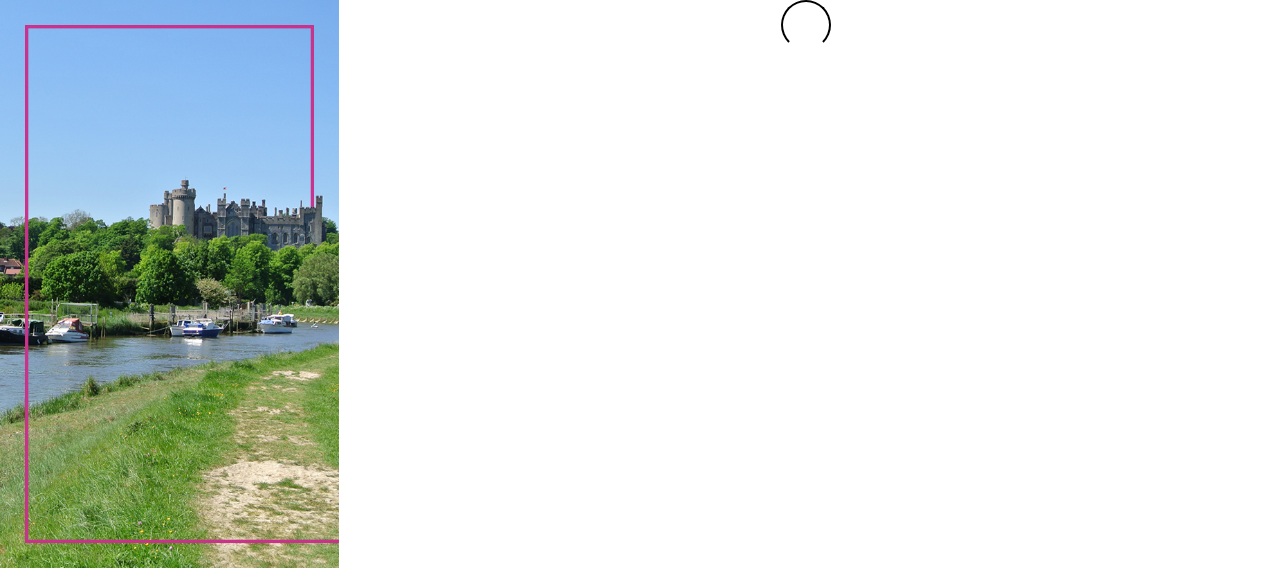 scroll, scrollTop: 0, scrollLeft: 0, axis: both 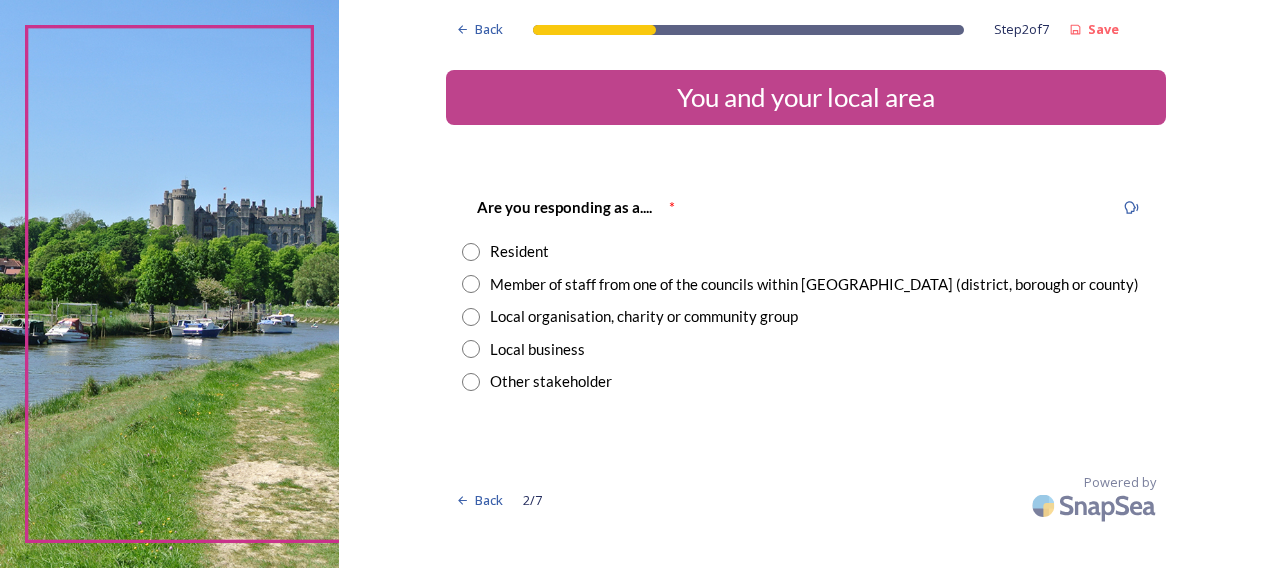 click at bounding box center (471, 284) 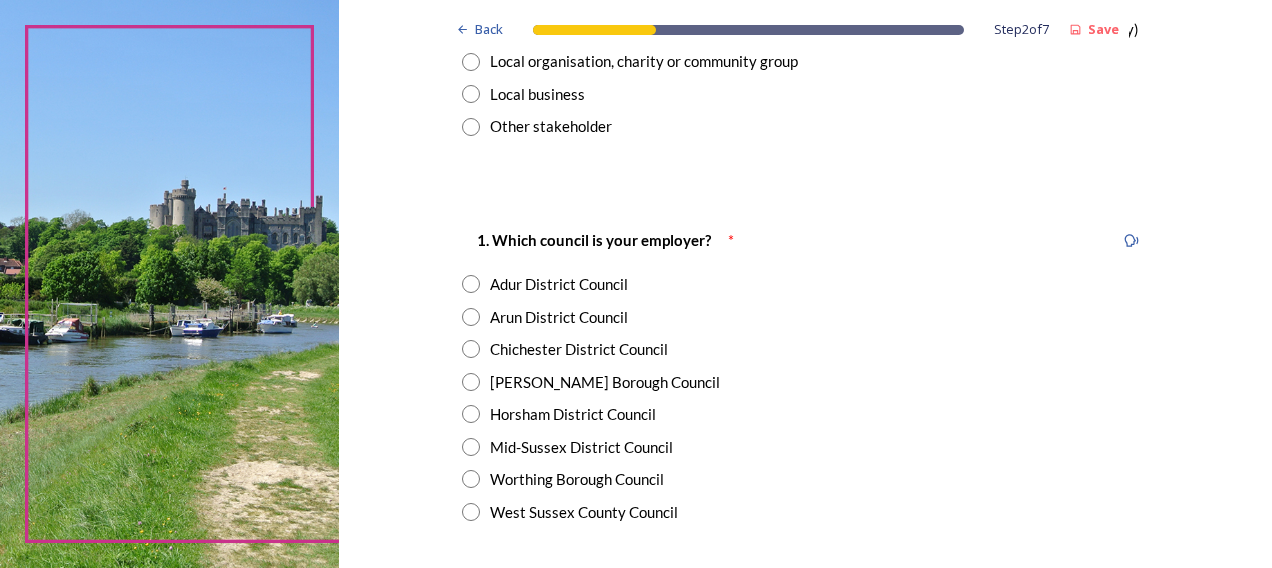 scroll, scrollTop: 300, scrollLeft: 0, axis: vertical 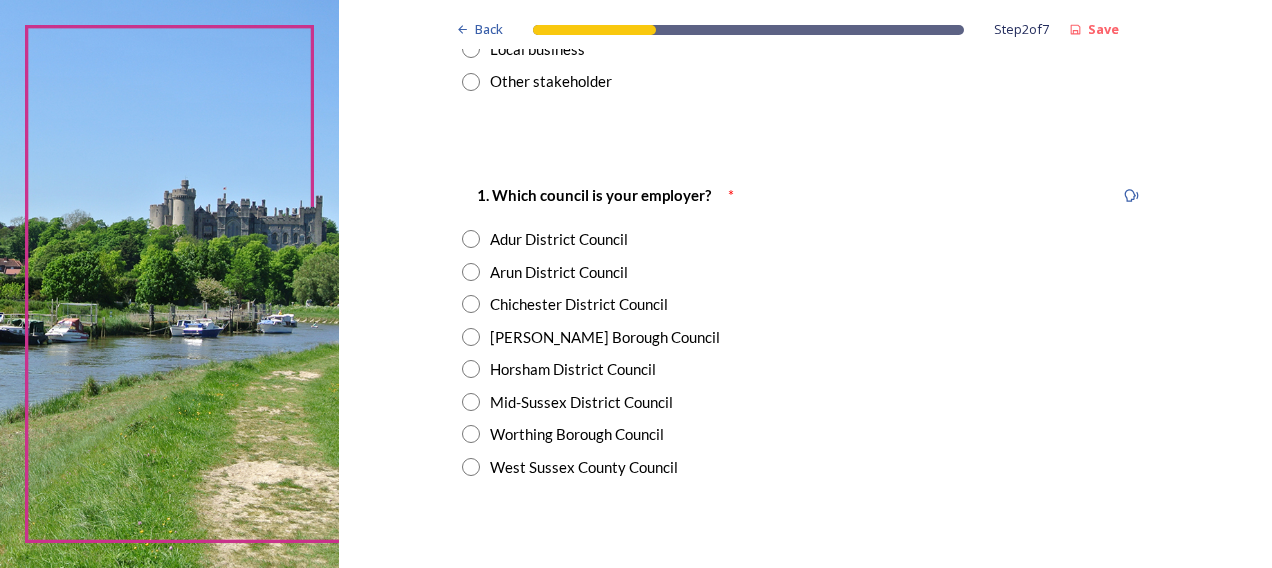 click at bounding box center [471, 304] 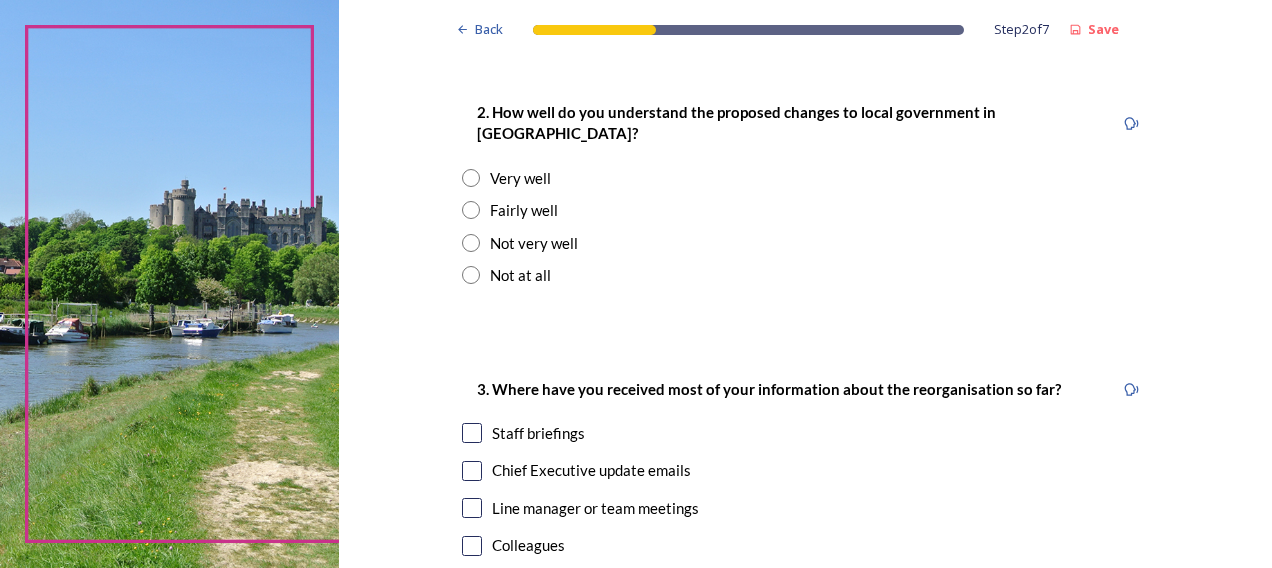 scroll, scrollTop: 800, scrollLeft: 0, axis: vertical 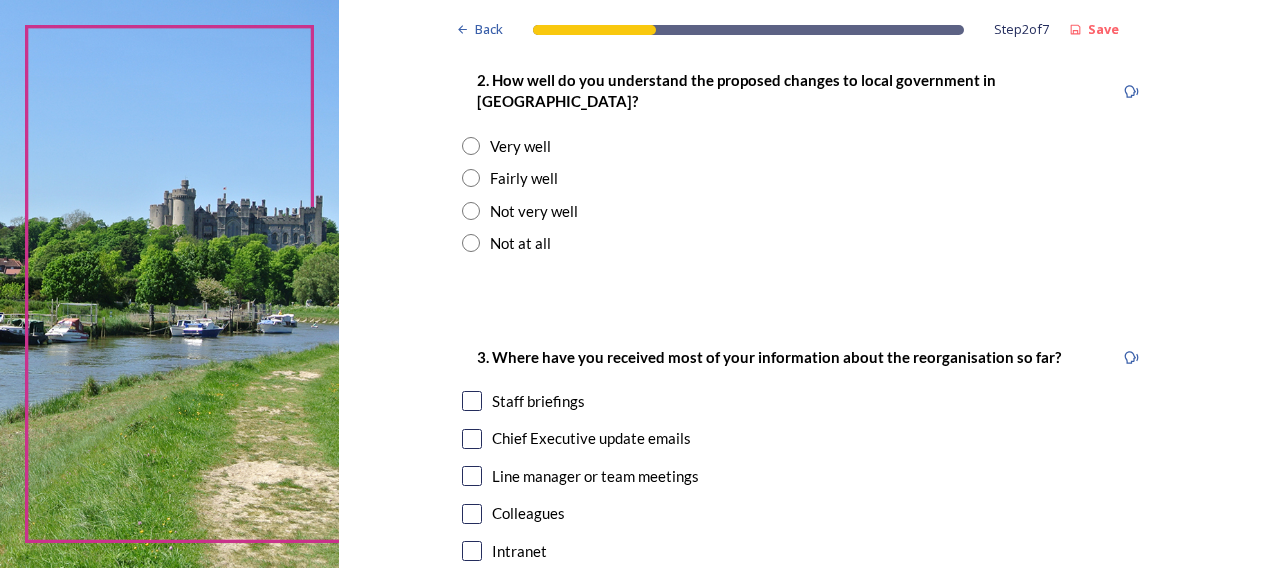 click at bounding box center (471, 178) 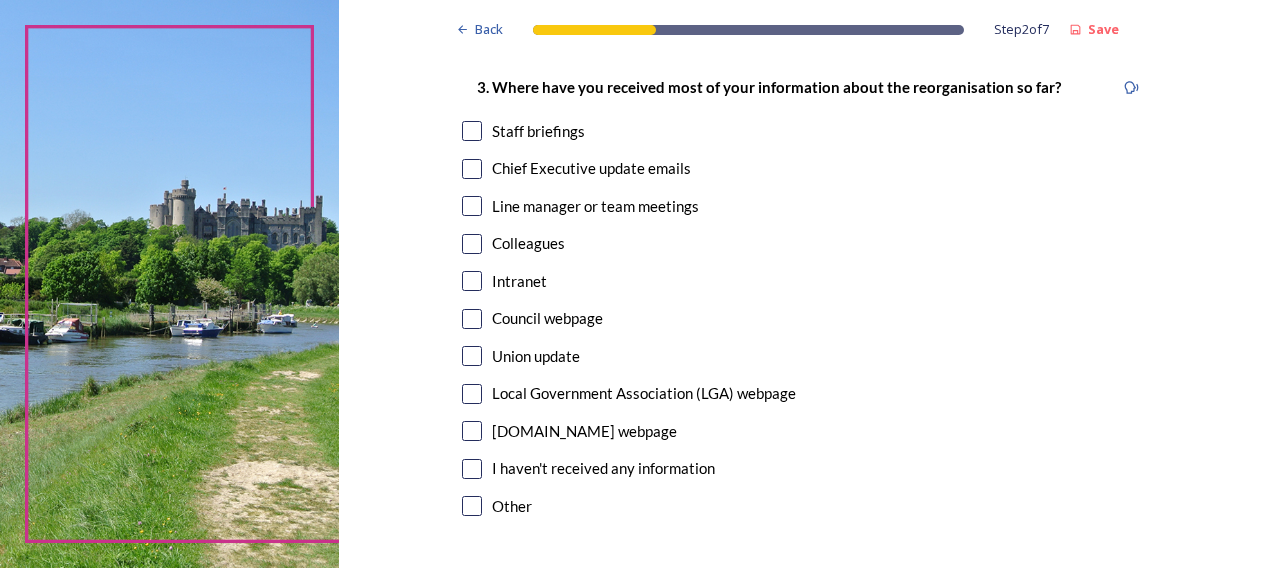 scroll, scrollTop: 1100, scrollLeft: 0, axis: vertical 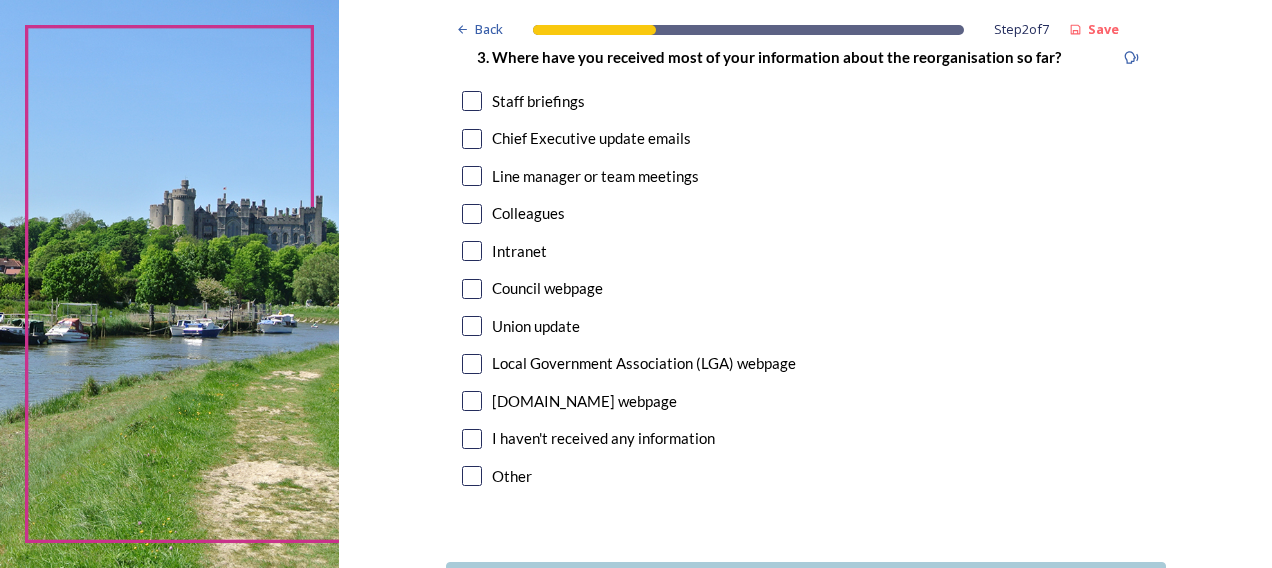 click at bounding box center [472, 101] 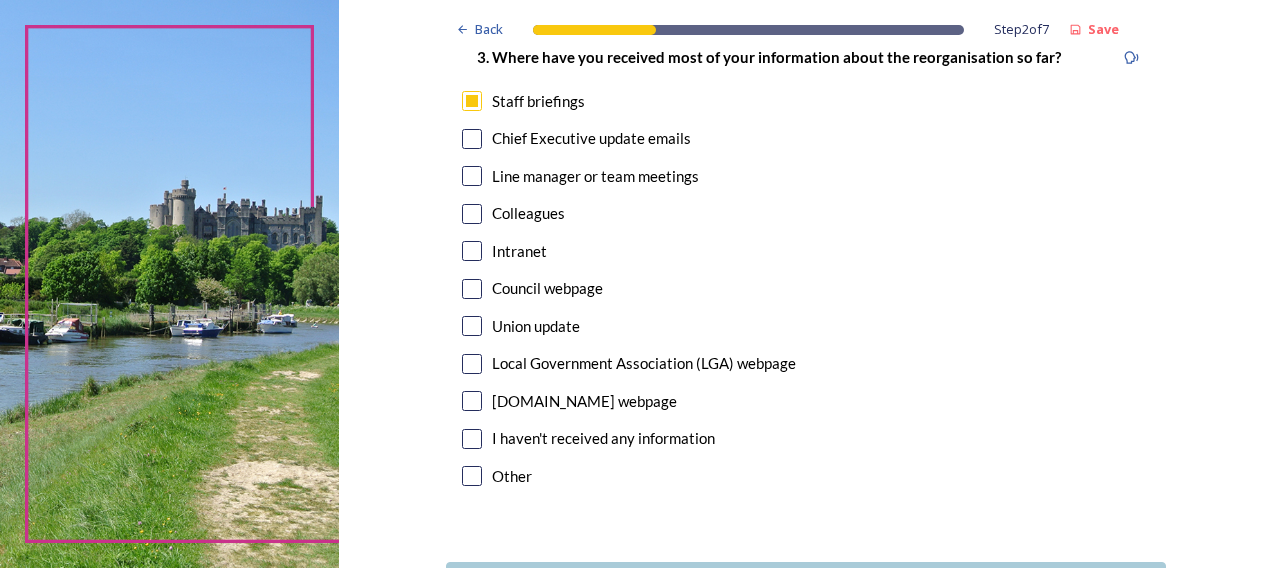 click at bounding box center [472, 214] 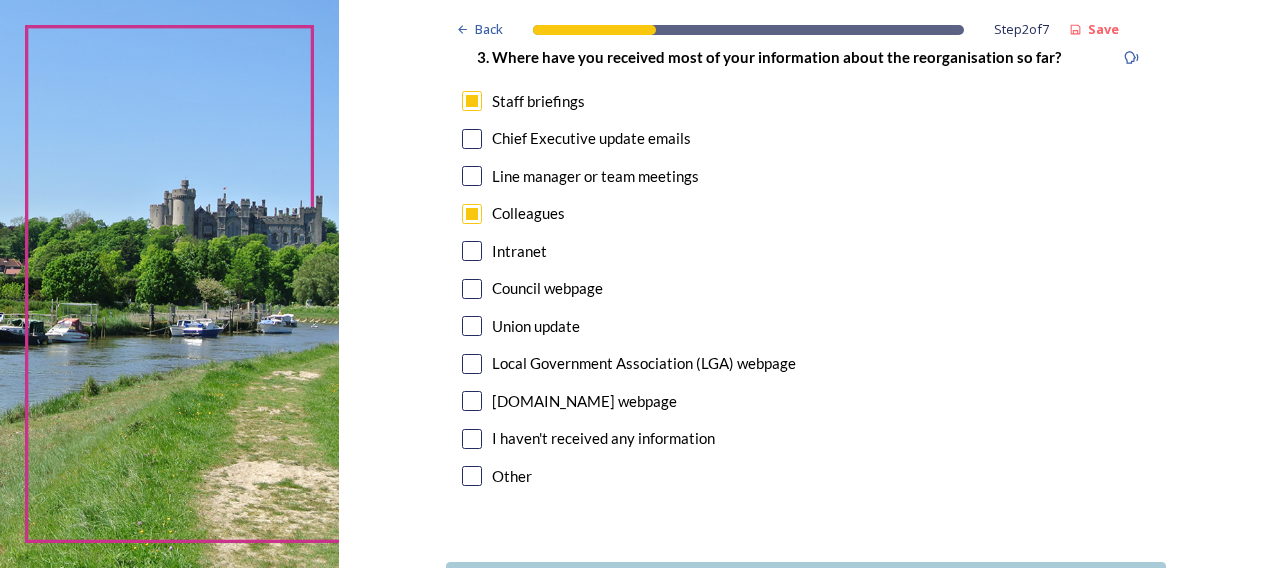 click at bounding box center (472, 251) 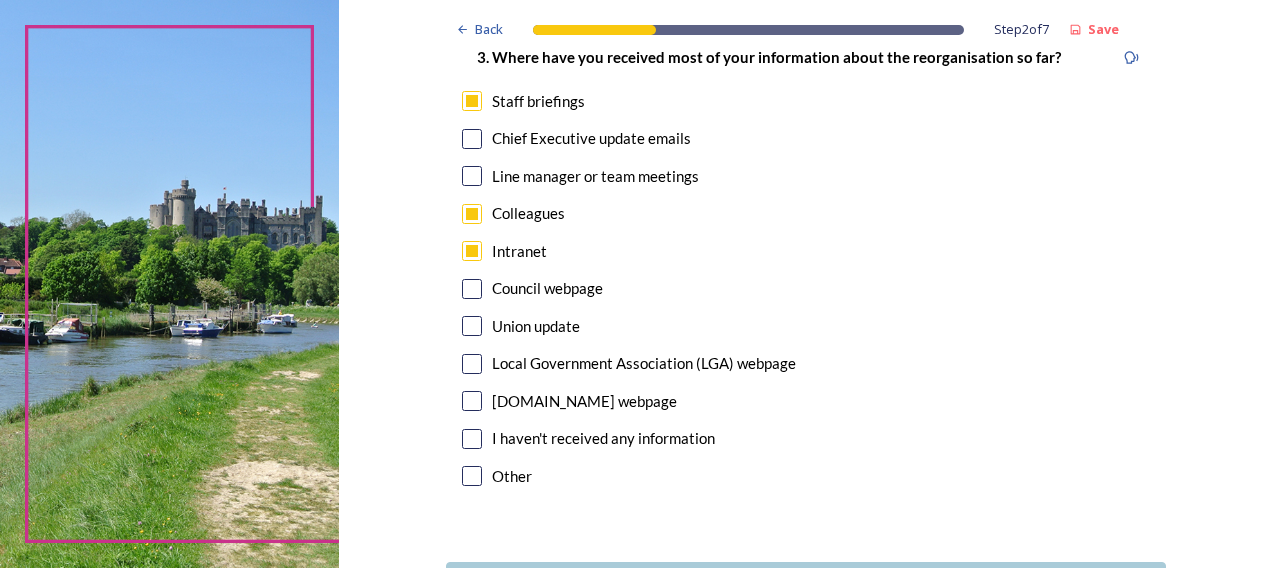 click at bounding box center [472, 139] 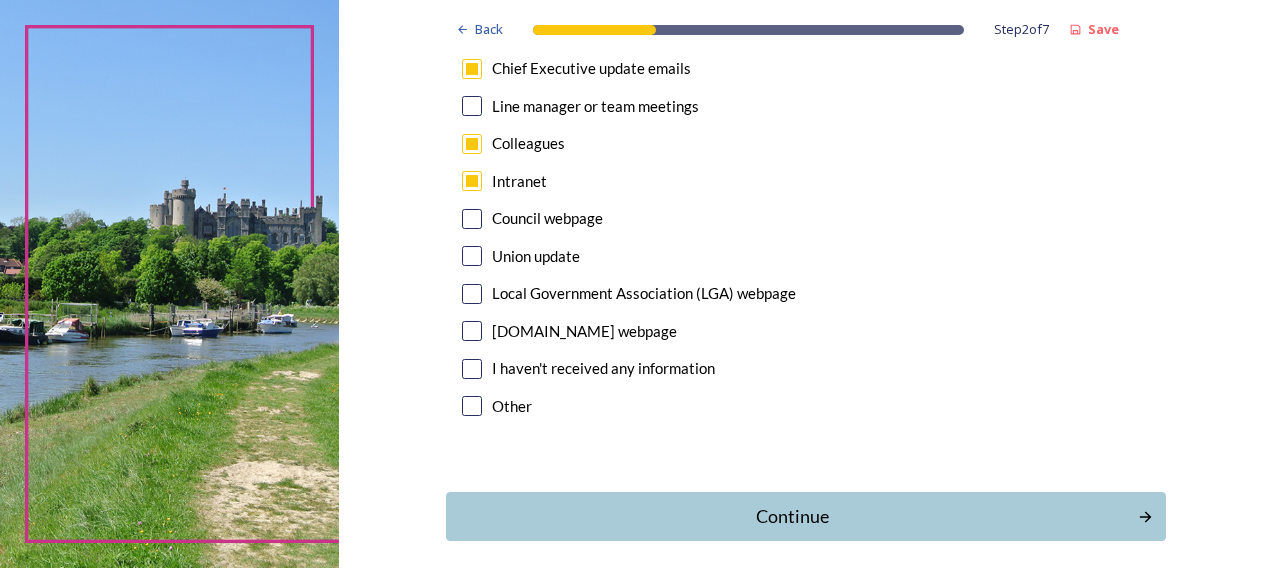 scroll, scrollTop: 1200, scrollLeft: 0, axis: vertical 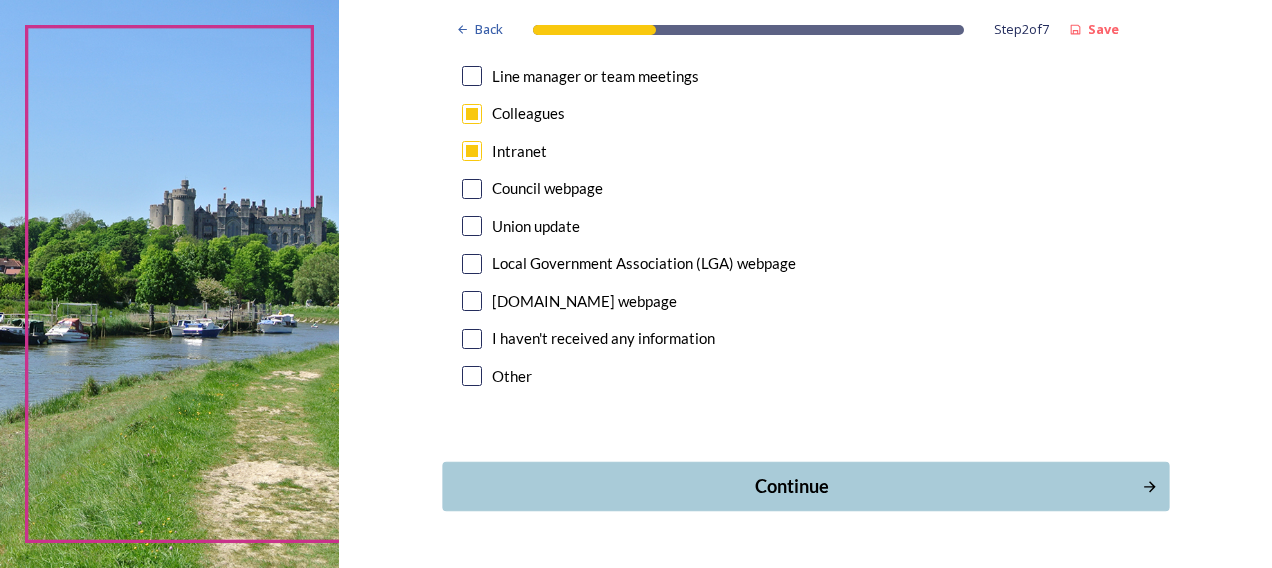 click on "Continue" at bounding box center (791, 486) 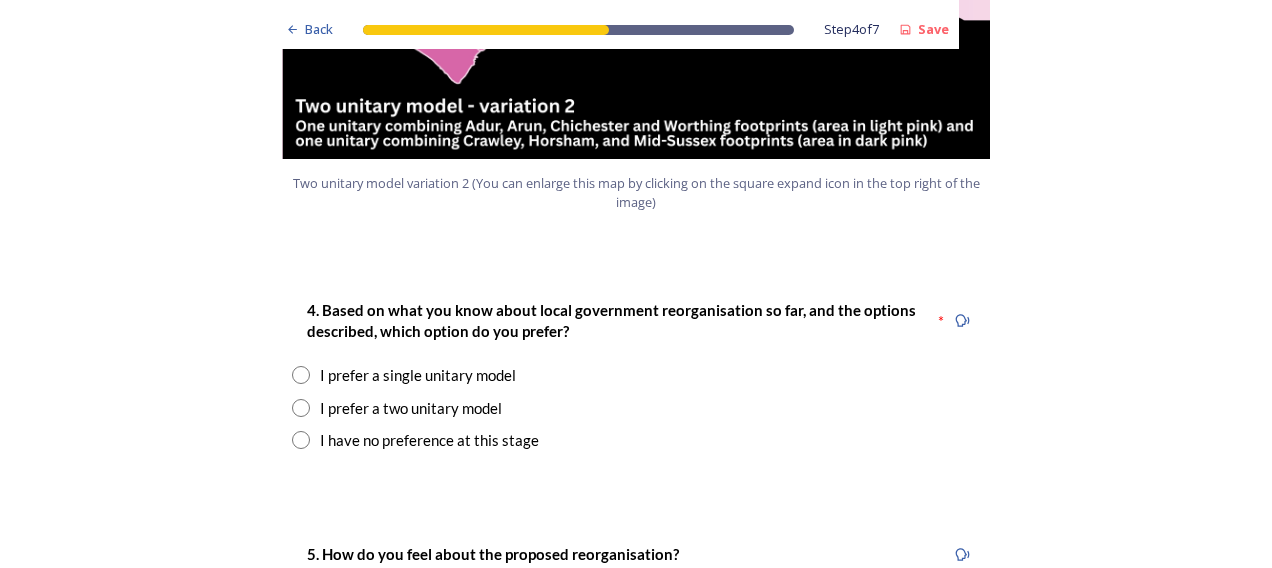 scroll, scrollTop: 2600, scrollLeft: 0, axis: vertical 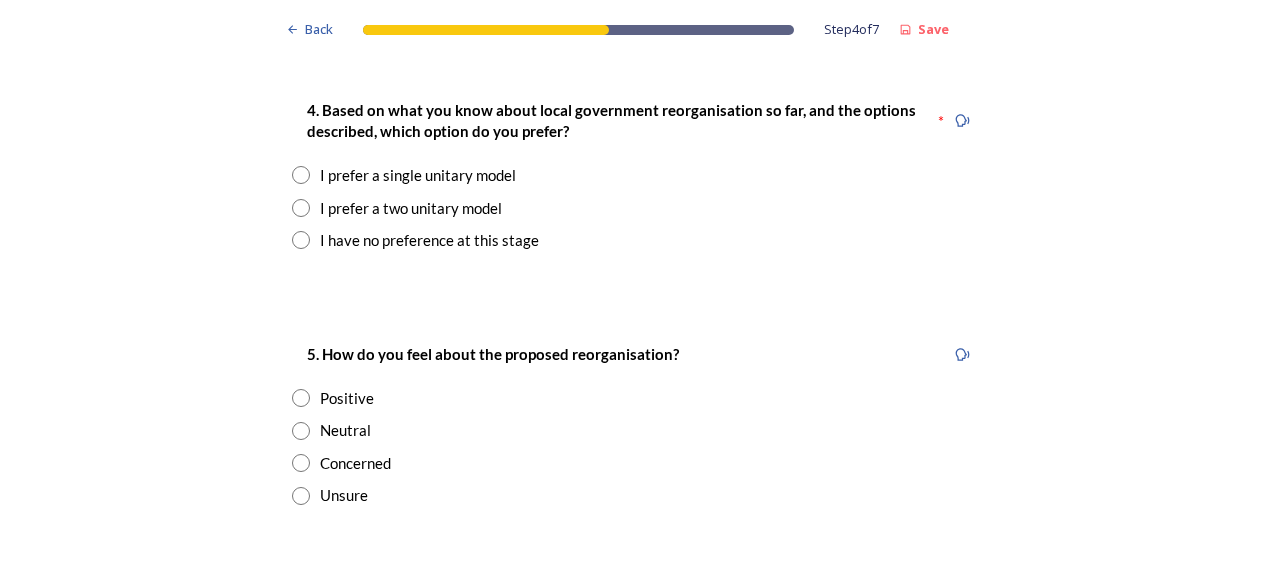 click at bounding box center [301, 240] 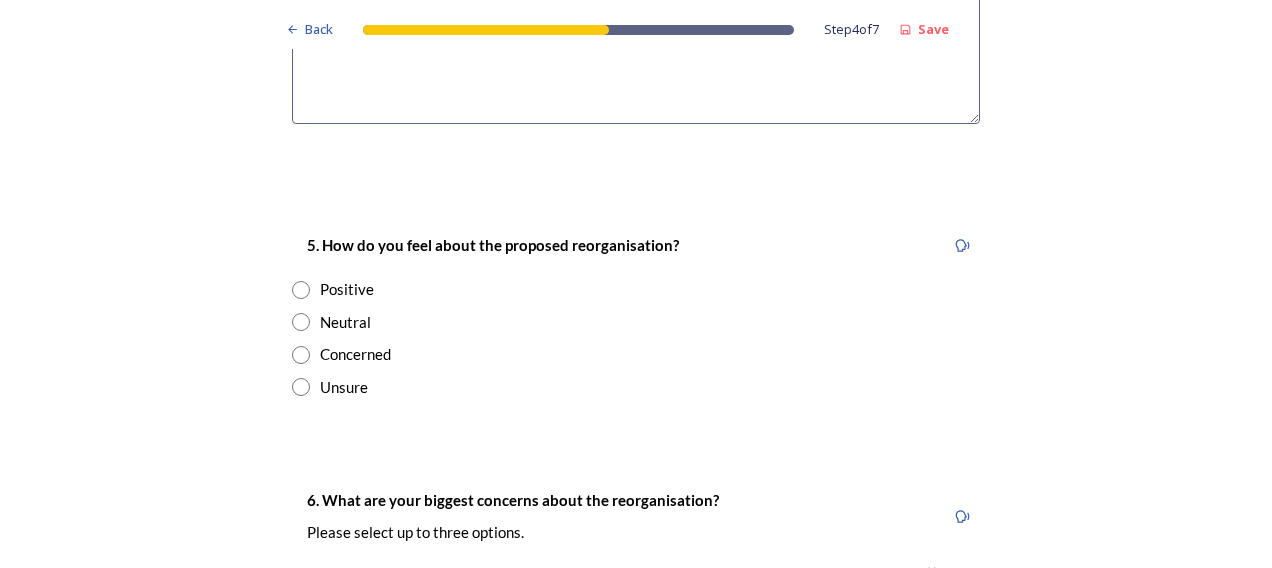 scroll, scrollTop: 3300, scrollLeft: 0, axis: vertical 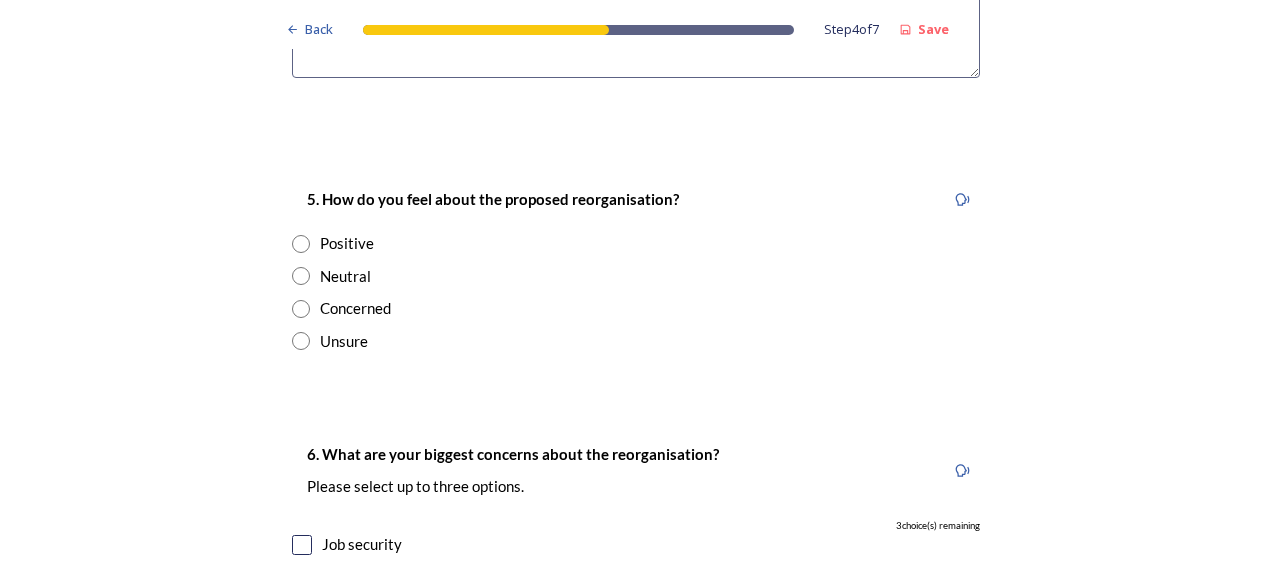 click at bounding box center [301, 276] 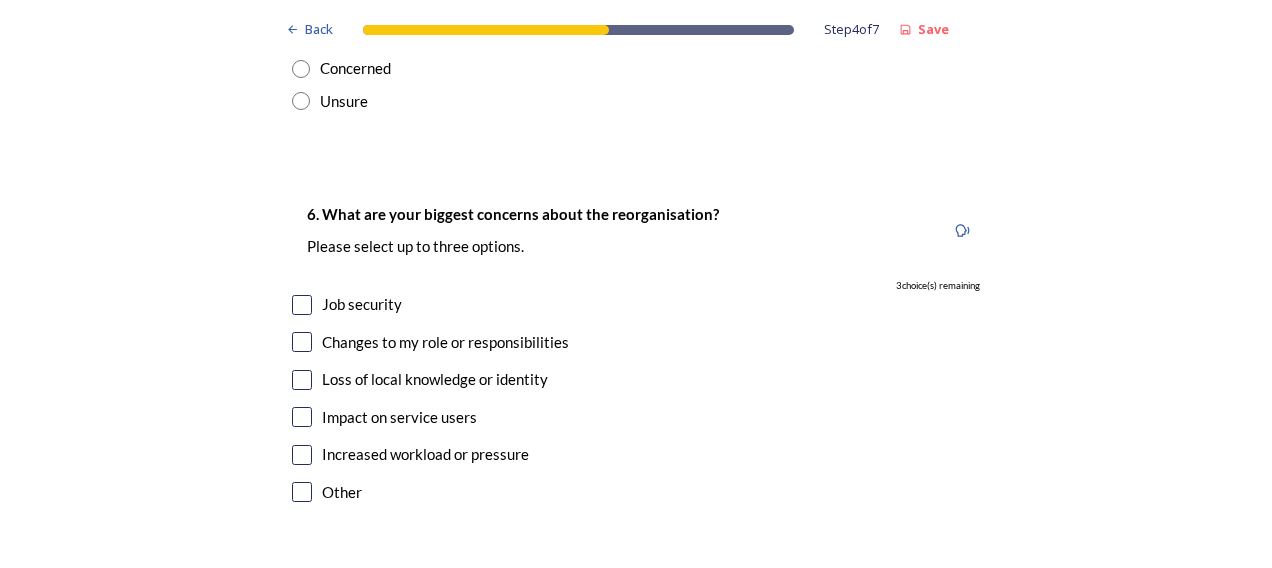 scroll, scrollTop: 3600, scrollLeft: 0, axis: vertical 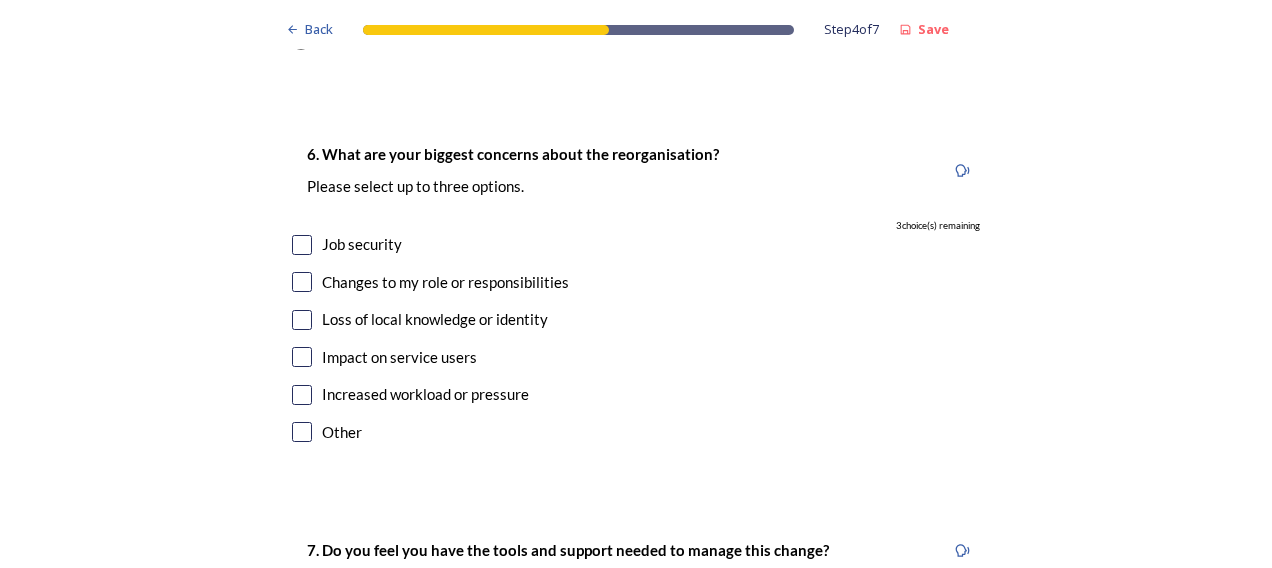 click at bounding box center [302, 282] 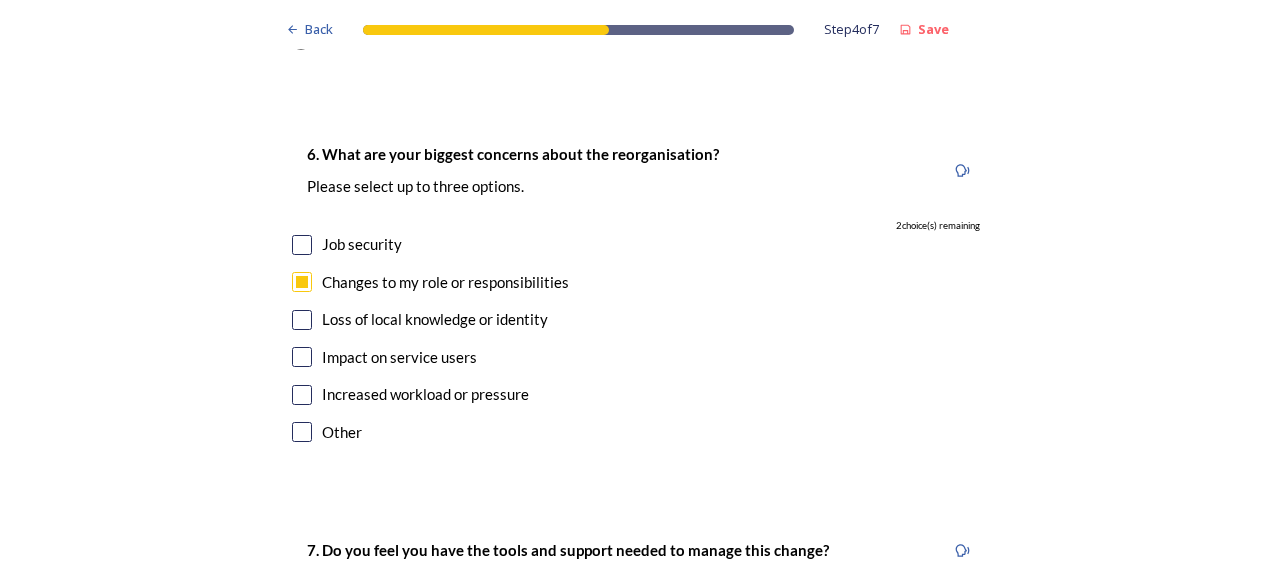 click at bounding box center [302, 320] 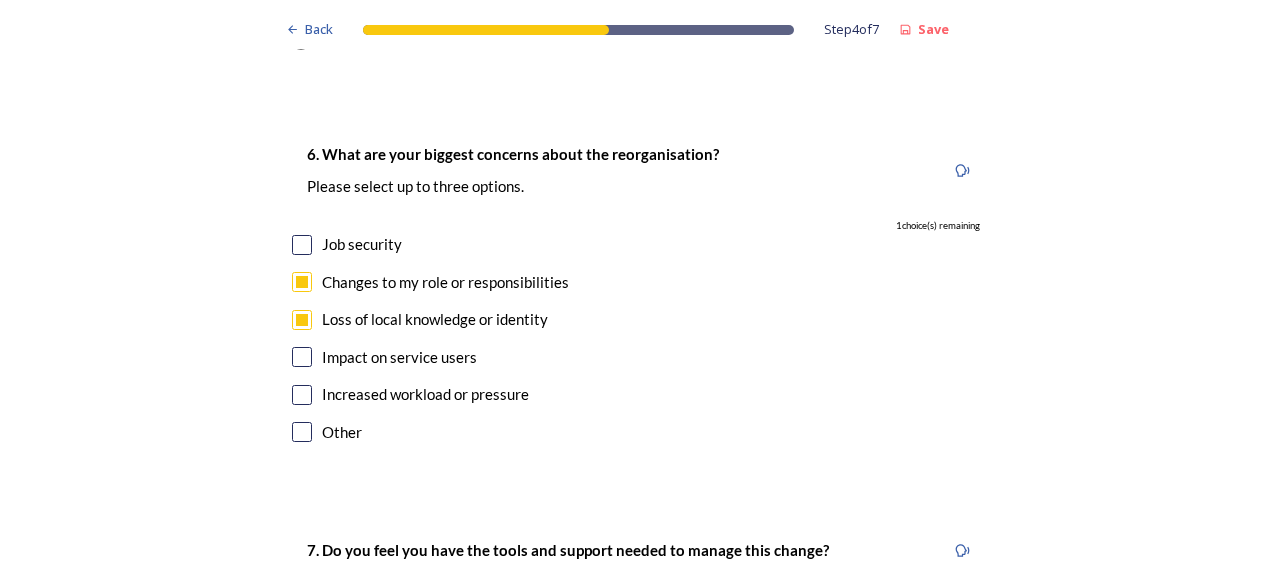 click on "6. What are your biggest concerns about the reorganisation? Please select up to three options. 1  choice(s) remaining Job security Changes to my role or responsibilities Loss of local knowledge or identity Impact on service users Increased workload or pressure Other" at bounding box center [636, 295] 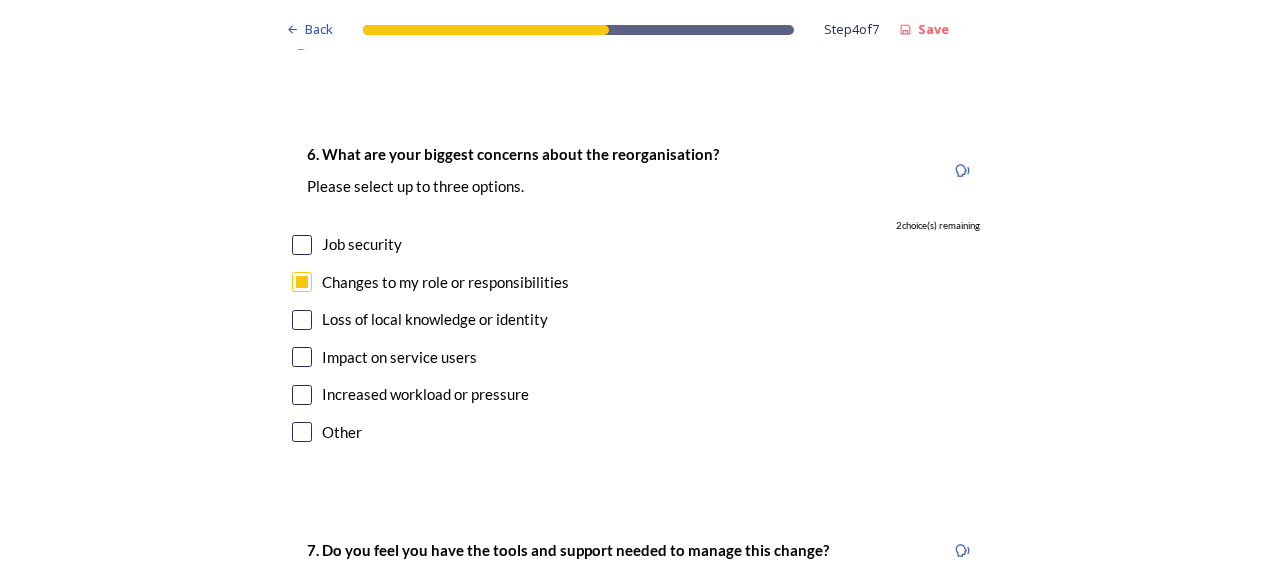 click at bounding box center [302, 245] 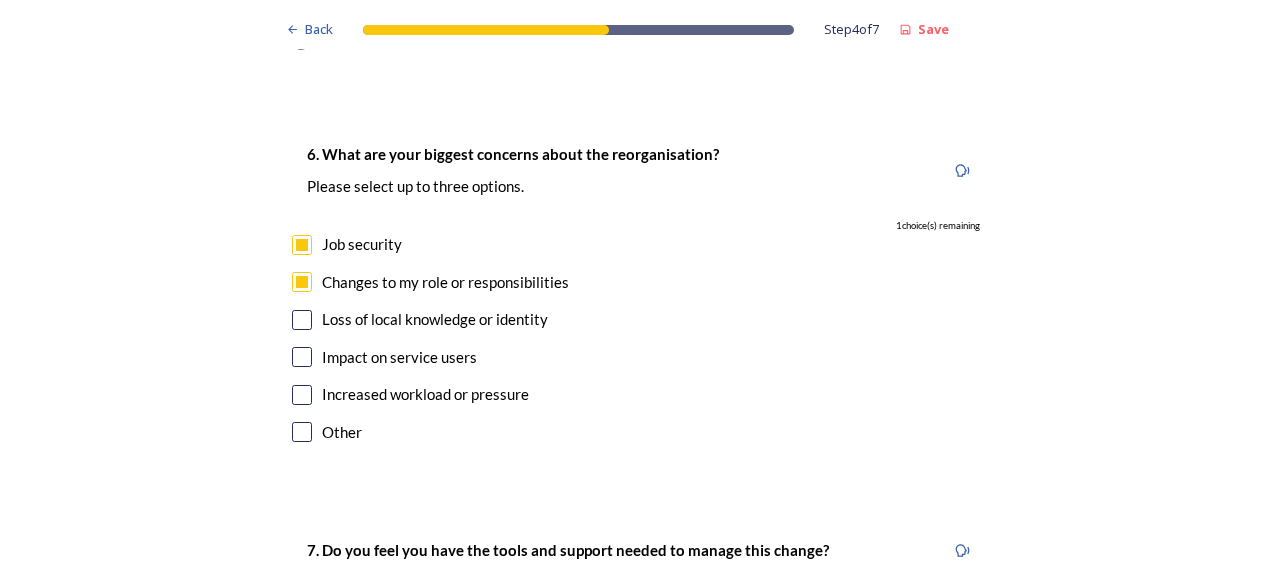 click at bounding box center [302, 245] 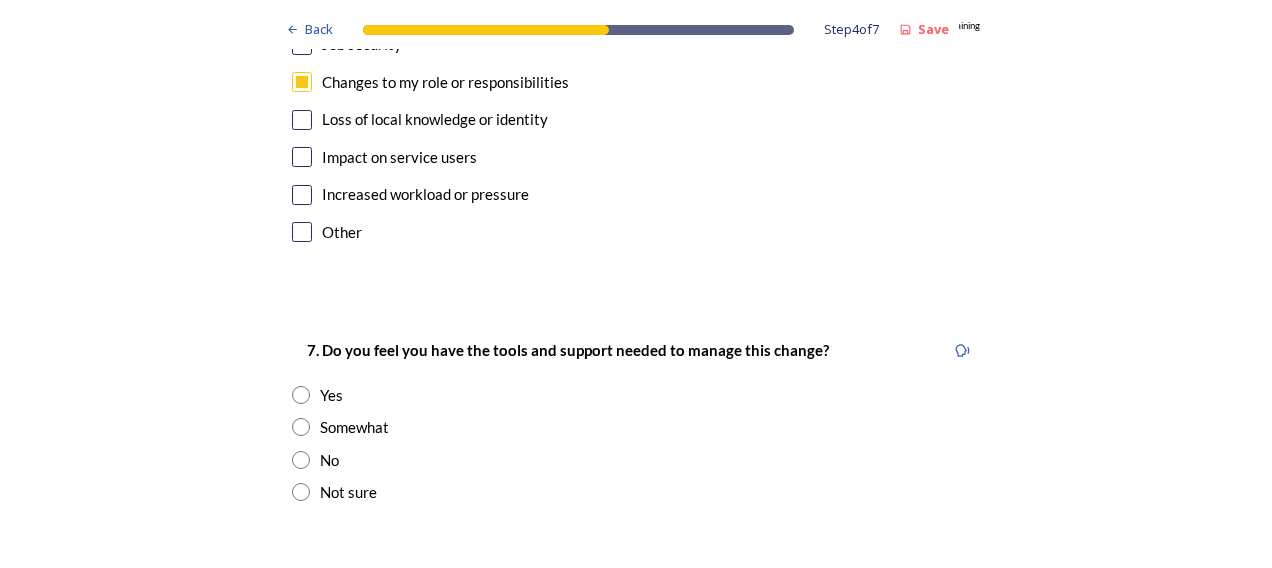 scroll, scrollTop: 3900, scrollLeft: 0, axis: vertical 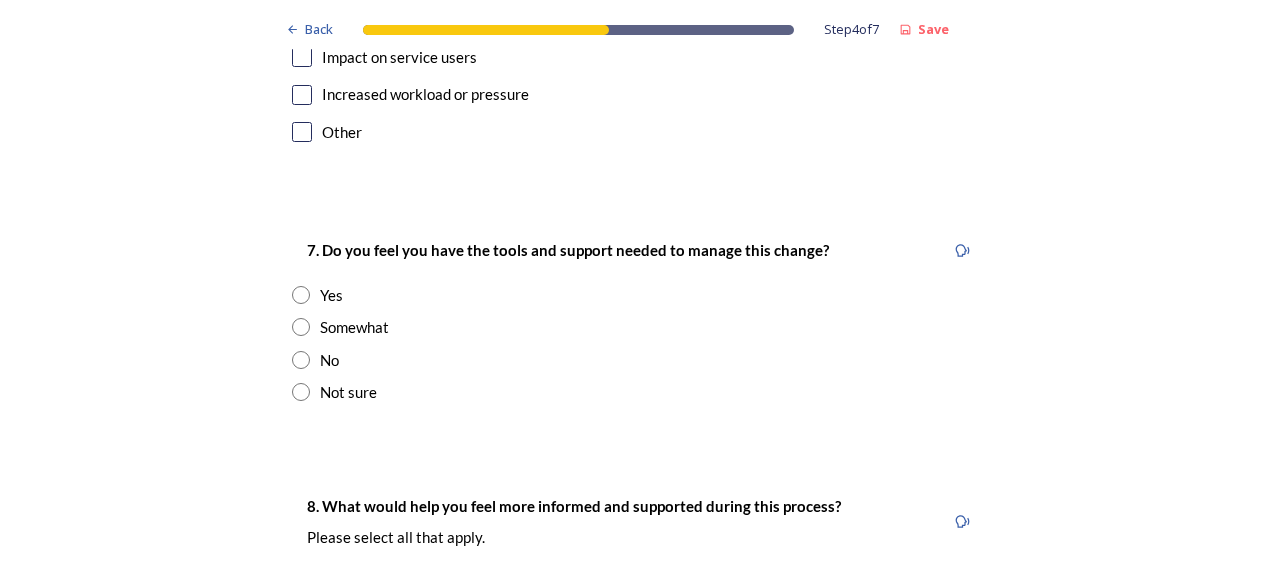 click at bounding box center (301, 295) 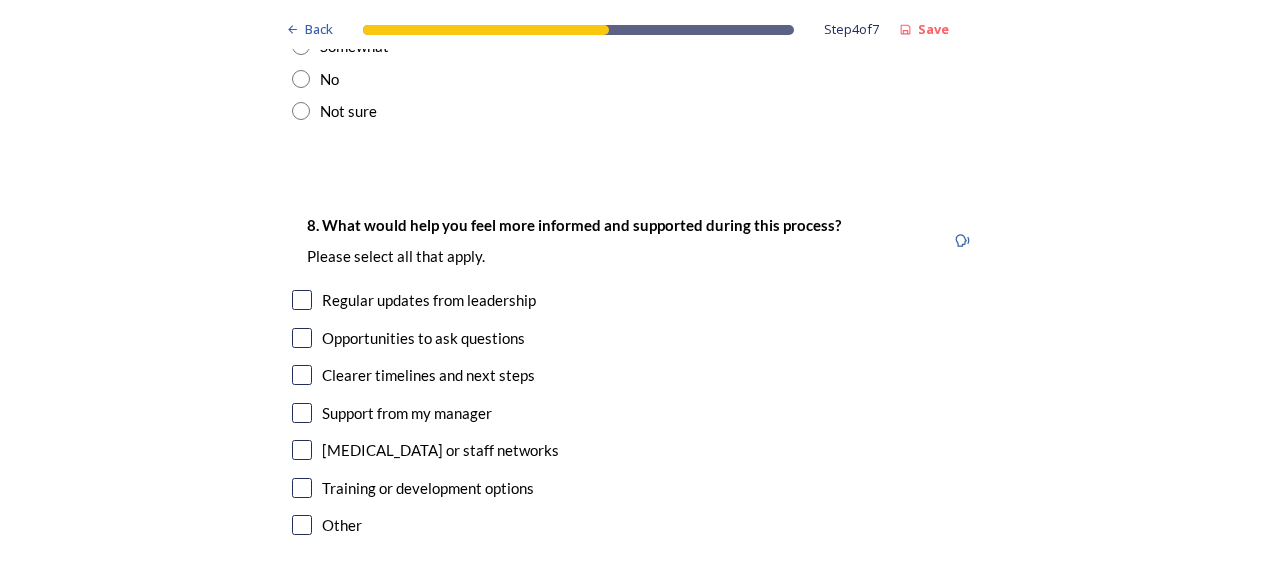 scroll, scrollTop: 4200, scrollLeft: 0, axis: vertical 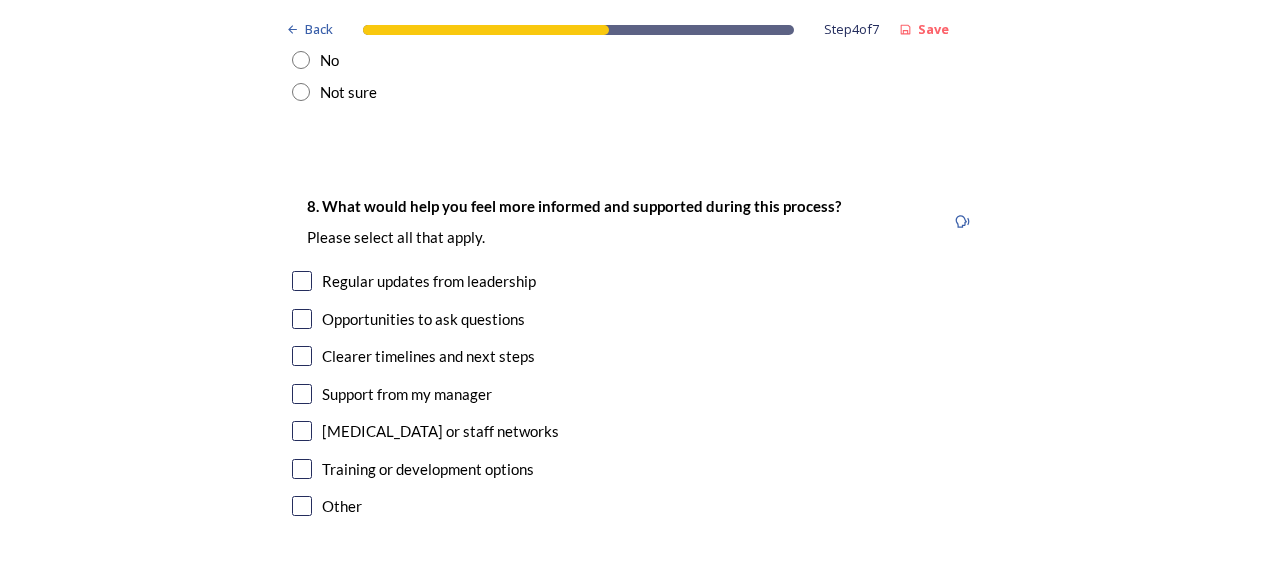 click at bounding box center (302, 431) 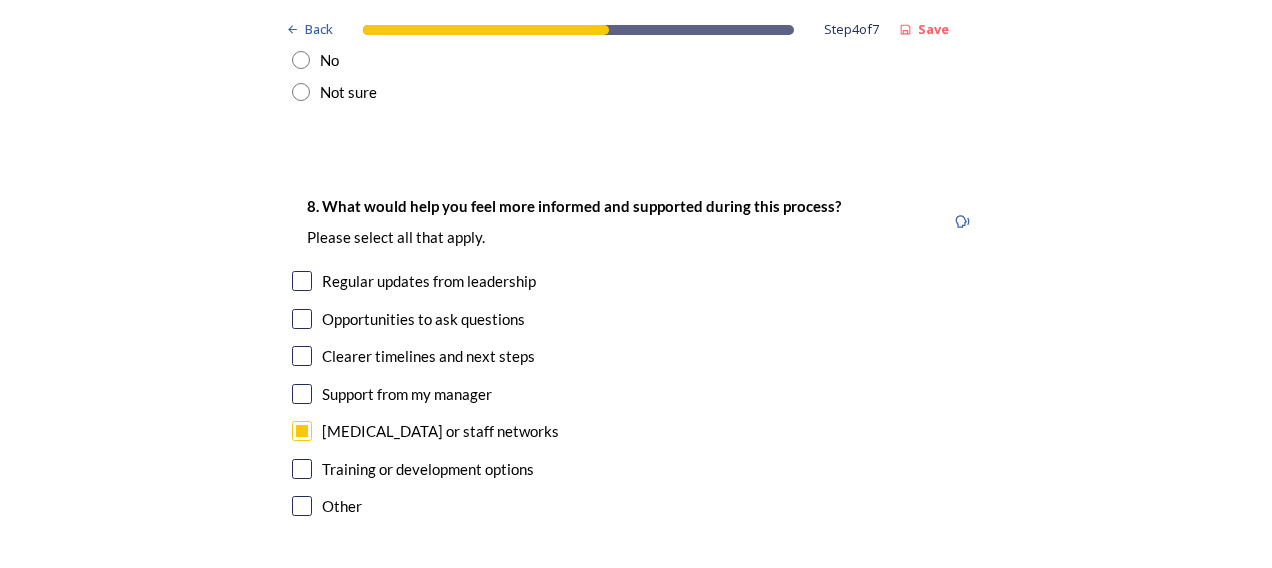 click at bounding box center (302, 281) 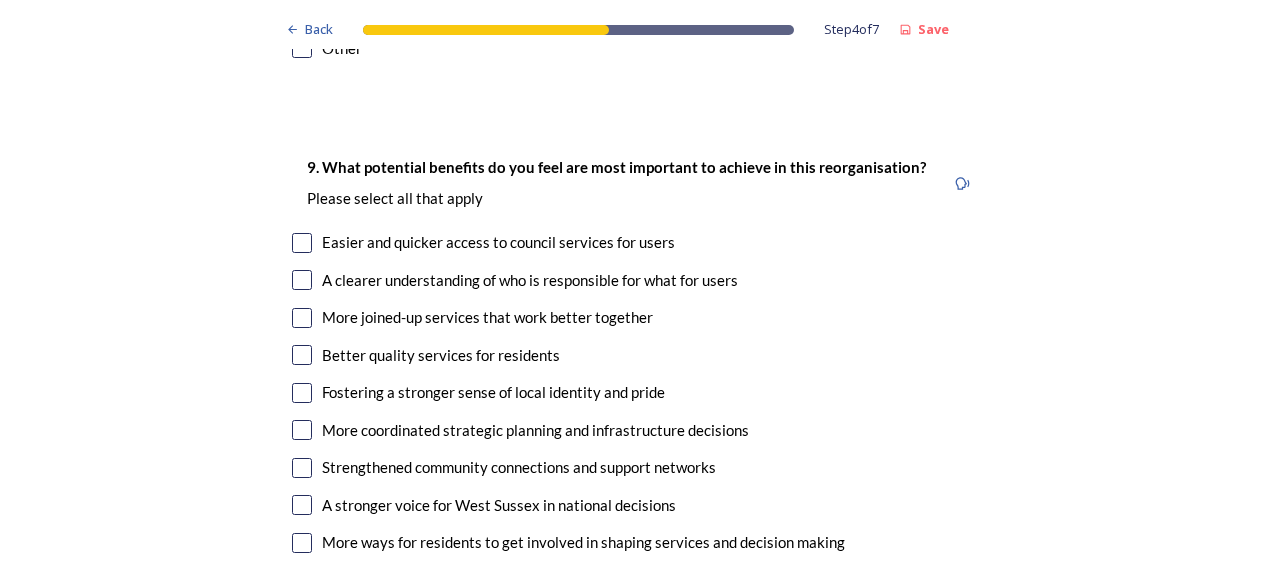 scroll, scrollTop: 4700, scrollLeft: 0, axis: vertical 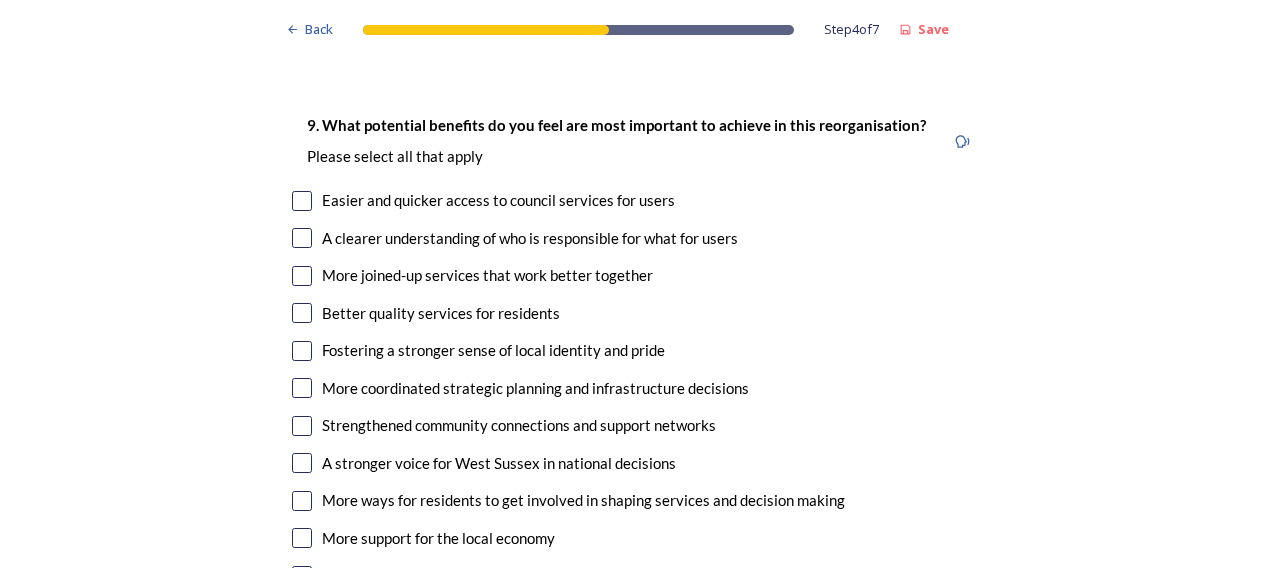 click at bounding box center (302, 276) 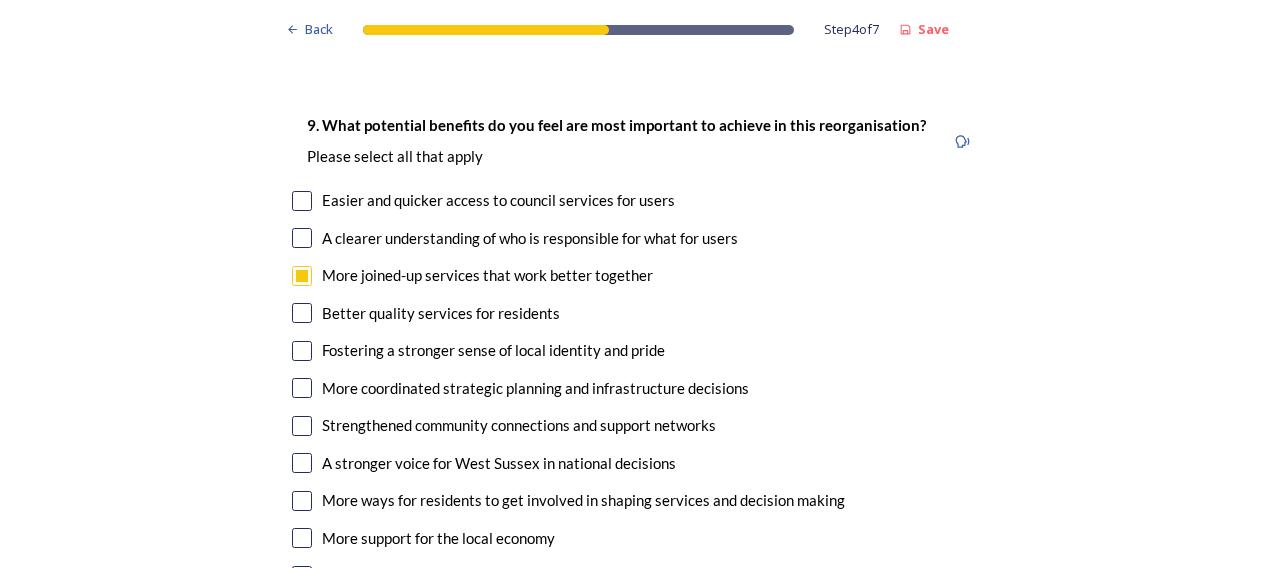 scroll, scrollTop: 4800, scrollLeft: 0, axis: vertical 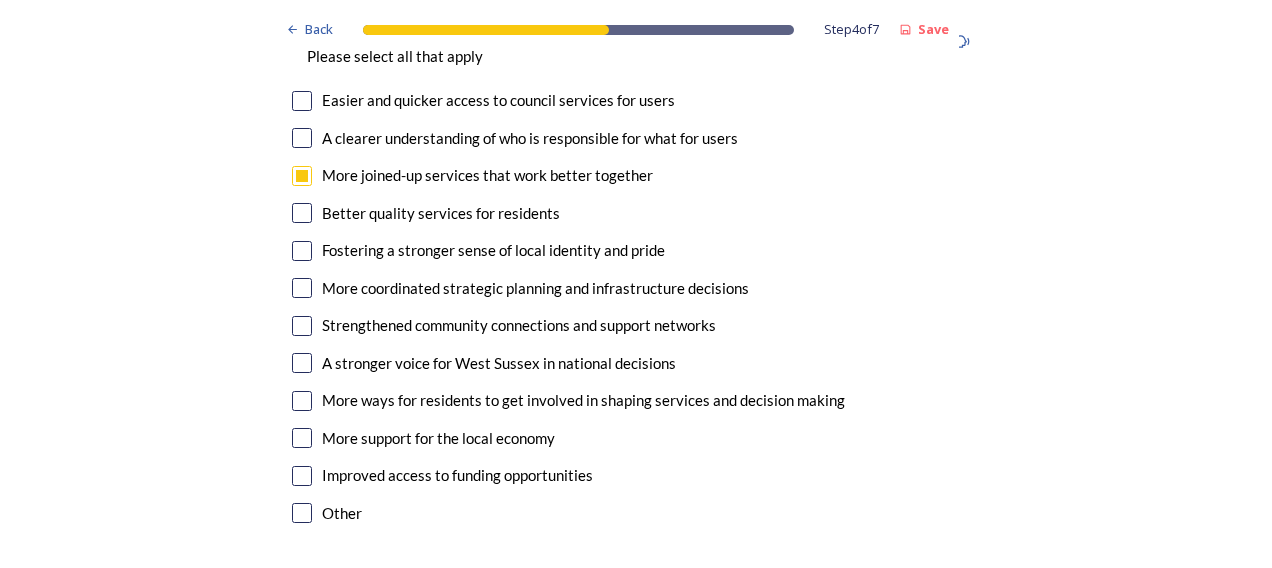 click at bounding box center [302, 363] 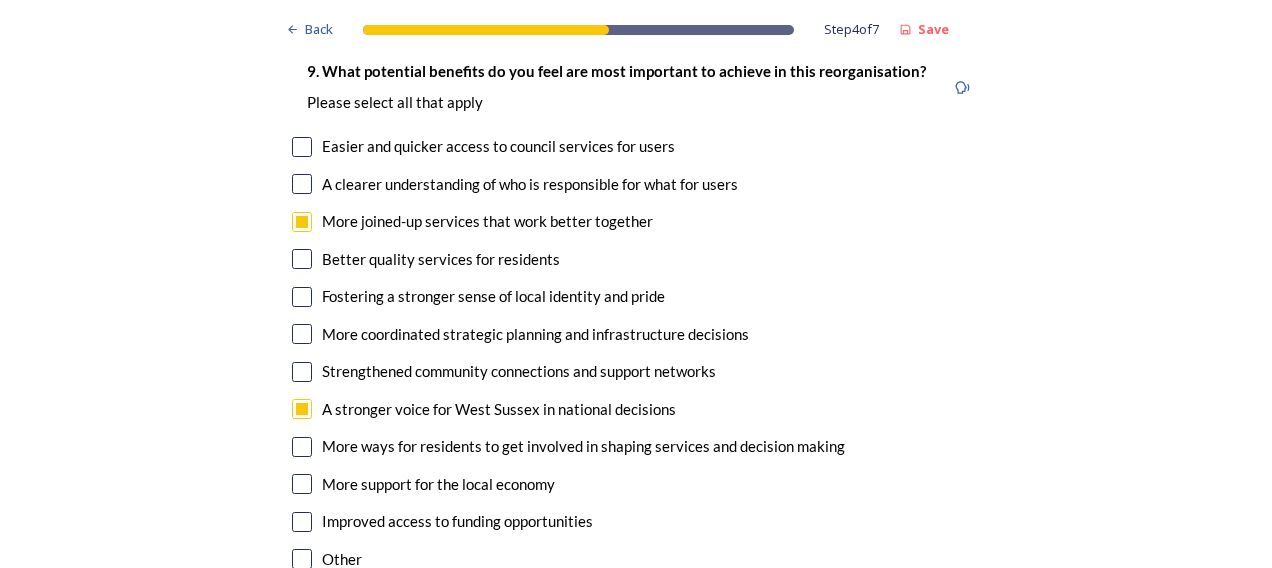 scroll, scrollTop: 4800, scrollLeft: 0, axis: vertical 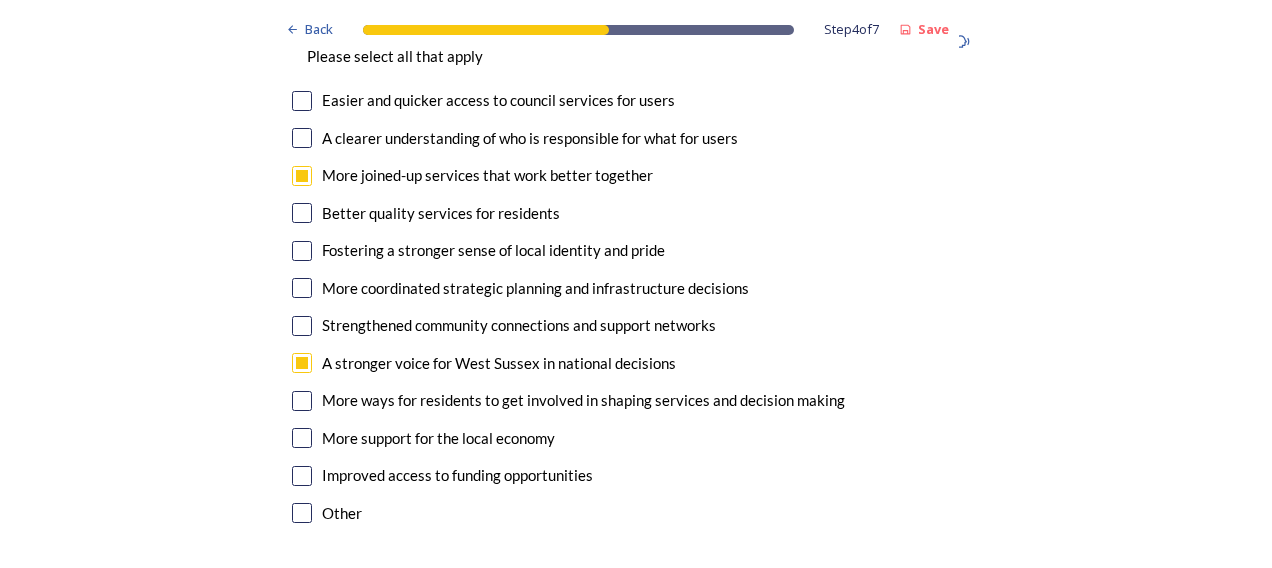 click at bounding box center (302, 438) 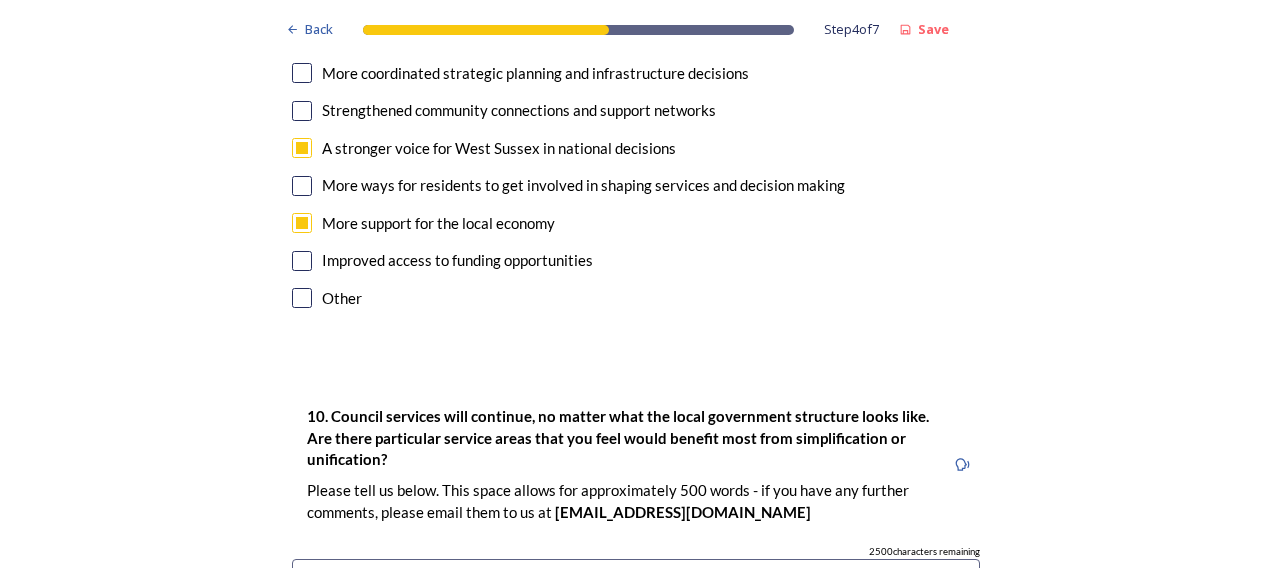 scroll, scrollTop: 5300, scrollLeft: 0, axis: vertical 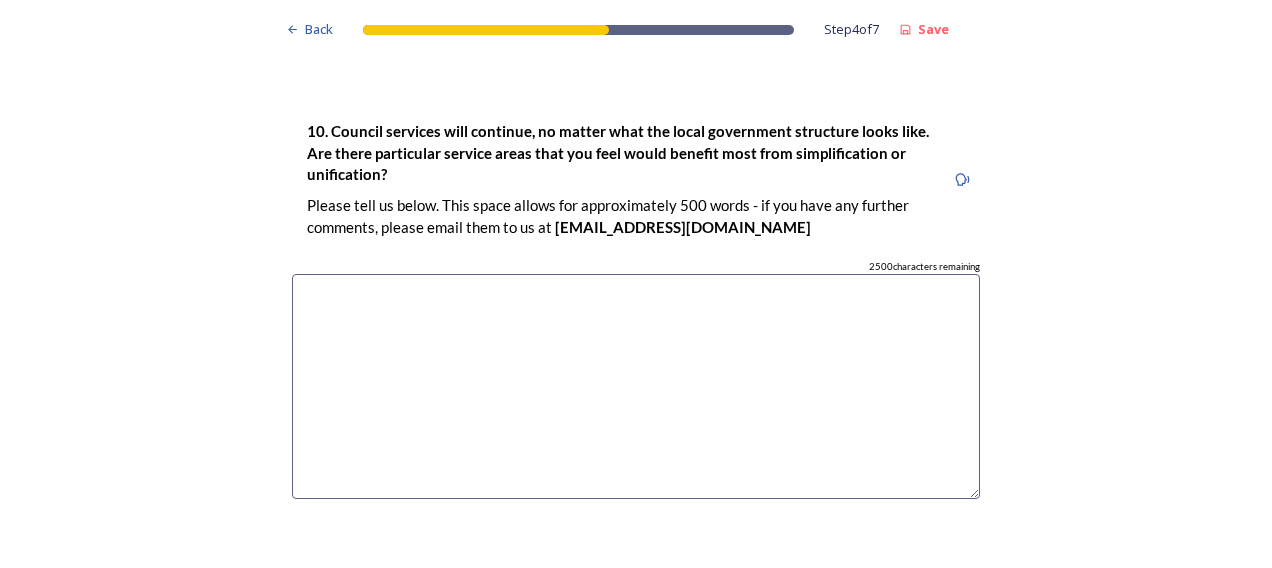 click at bounding box center (636, 386) 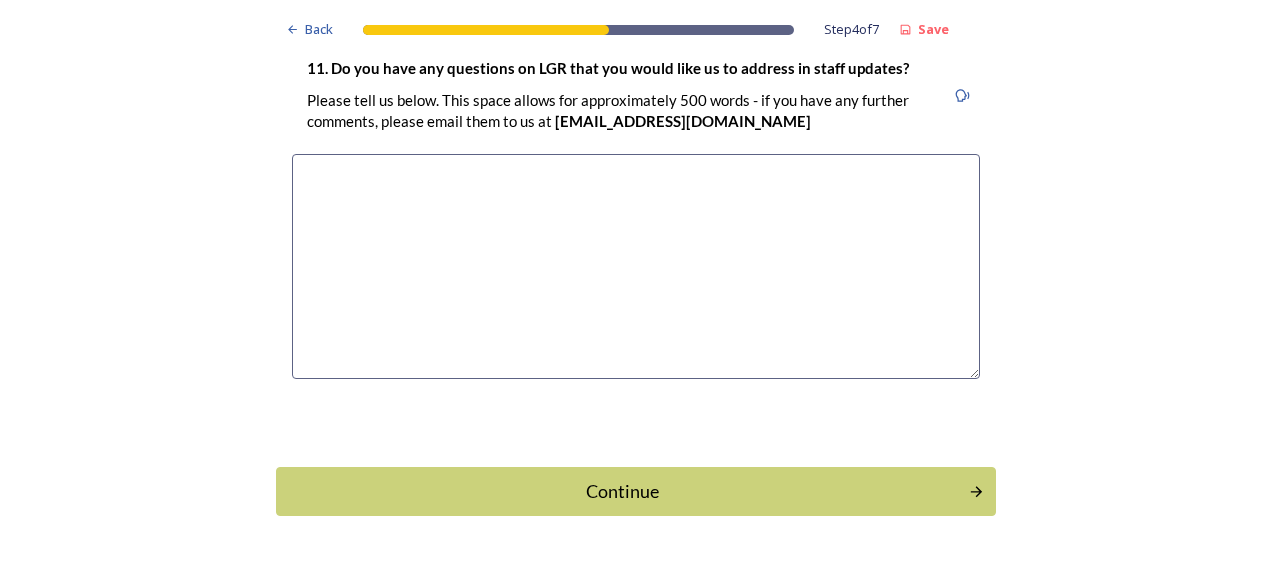 scroll, scrollTop: 5854, scrollLeft: 0, axis: vertical 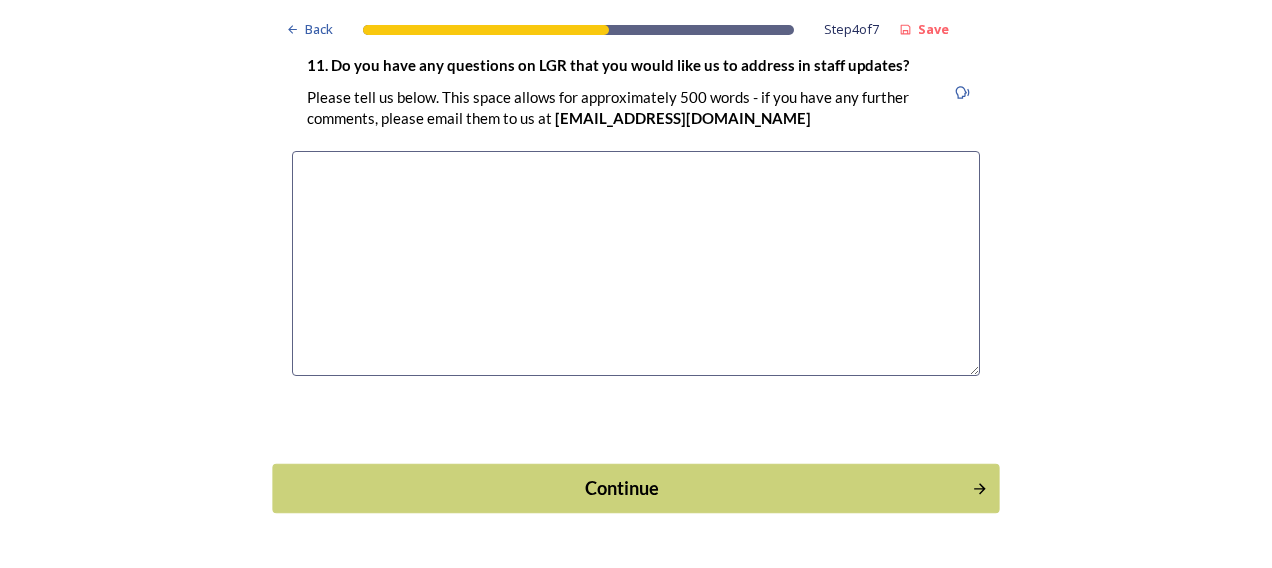 click on "Continue" at bounding box center (622, 488) 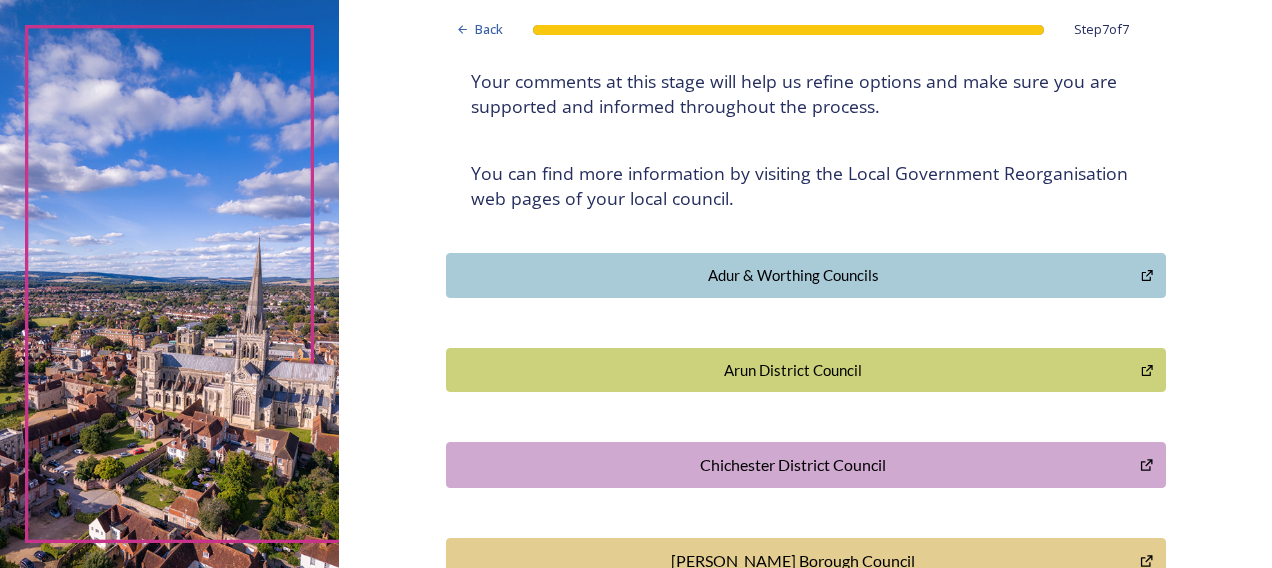 scroll, scrollTop: 400, scrollLeft: 0, axis: vertical 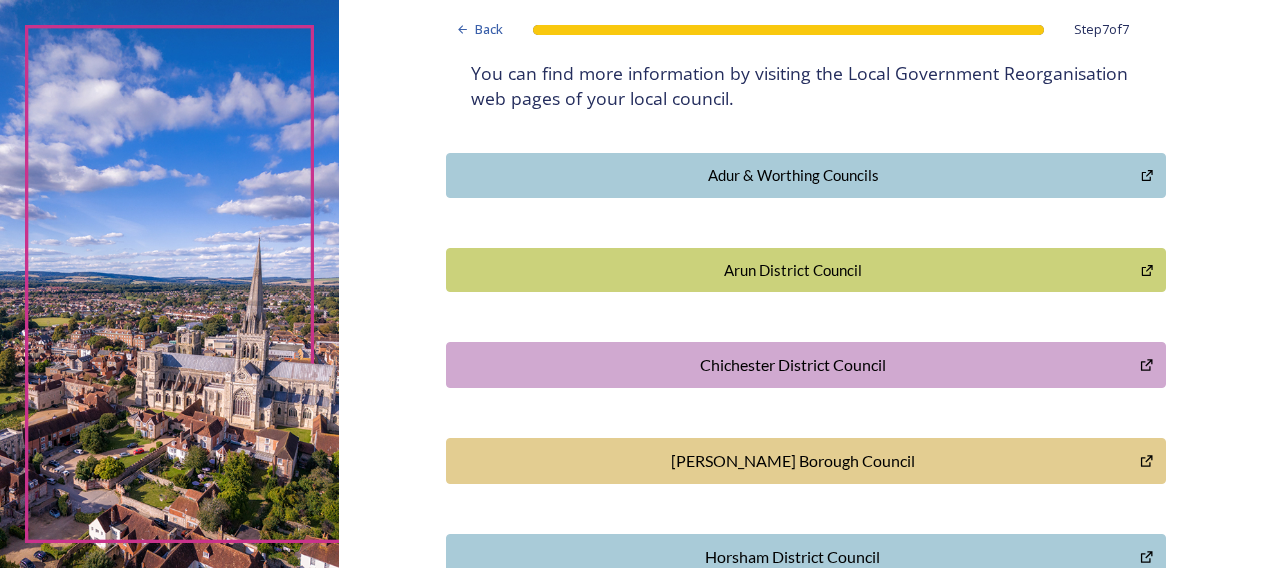 click on "Chichester District Council" at bounding box center [793, 365] 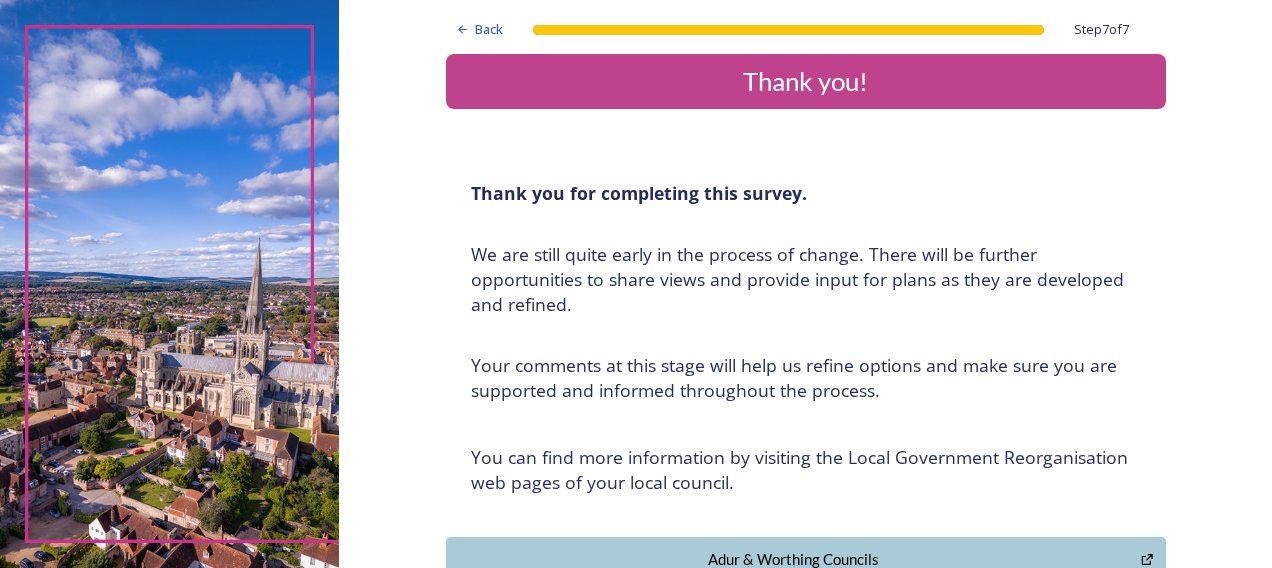 scroll, scrollTop: 0, scrollLeft: 0, axis: both 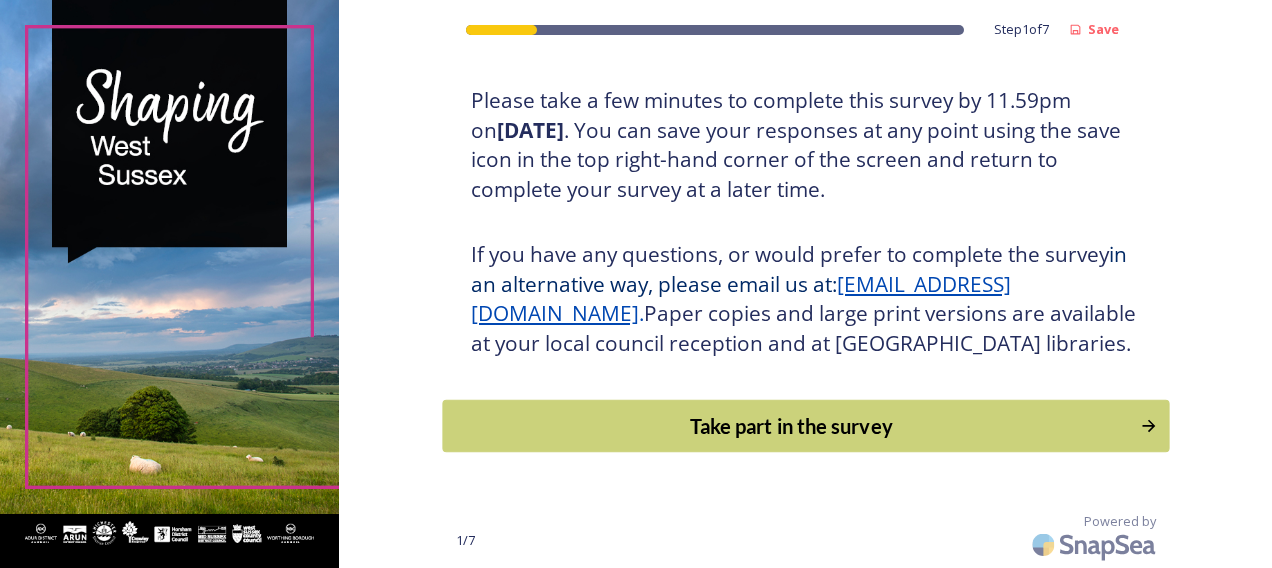click on "Take part in the survey" at bounding box center (791, 426) 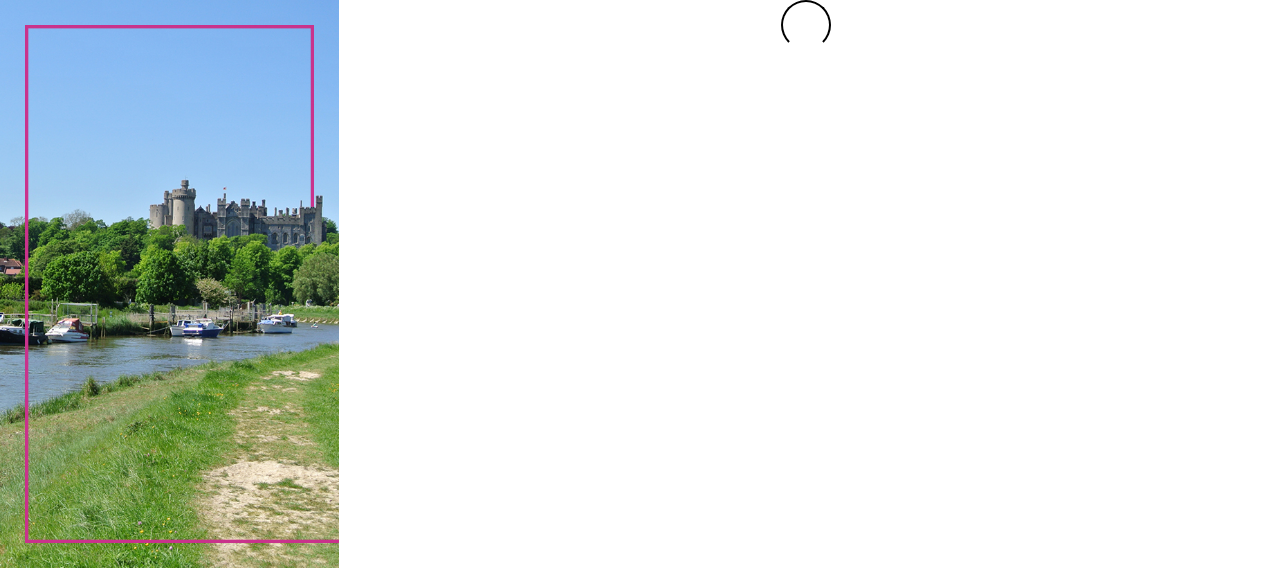 scroll, scrollTop: 0, scrollLeft: 0, axis: both 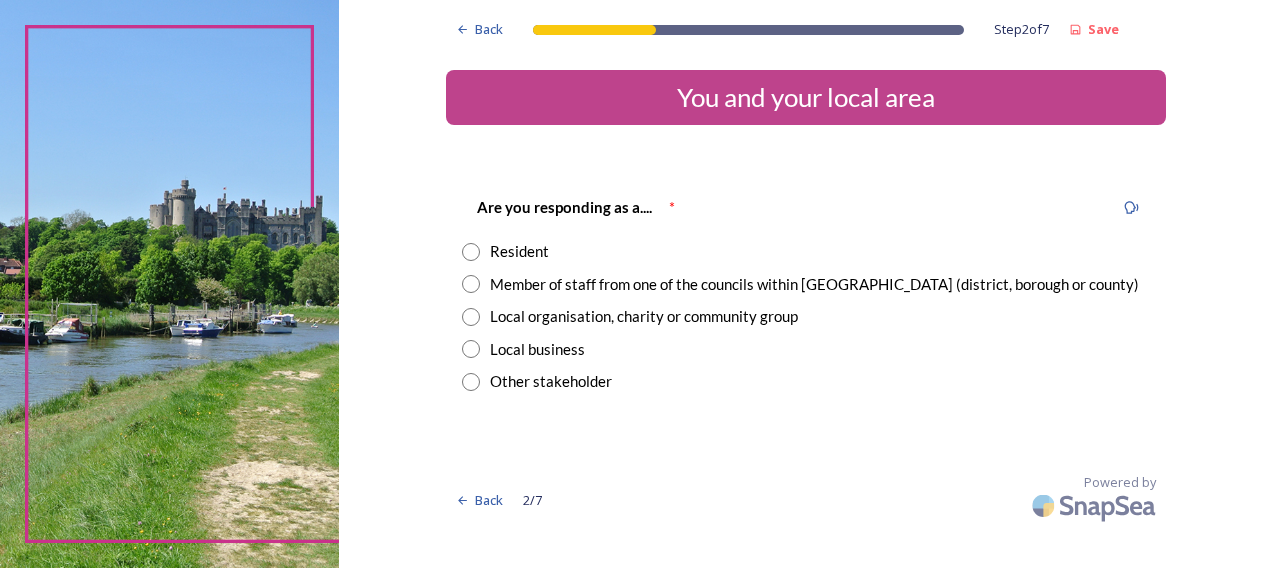 click at bounding box center (471, 252) 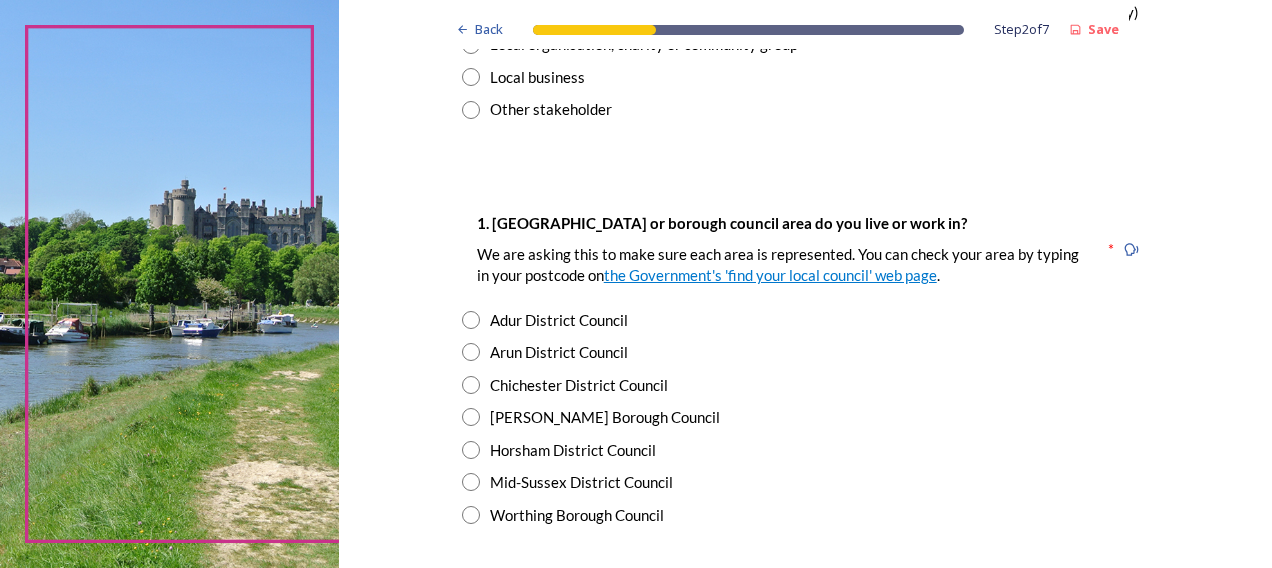 scroll, scrollTop: 300, scrollLeft: 0, axis: vertical 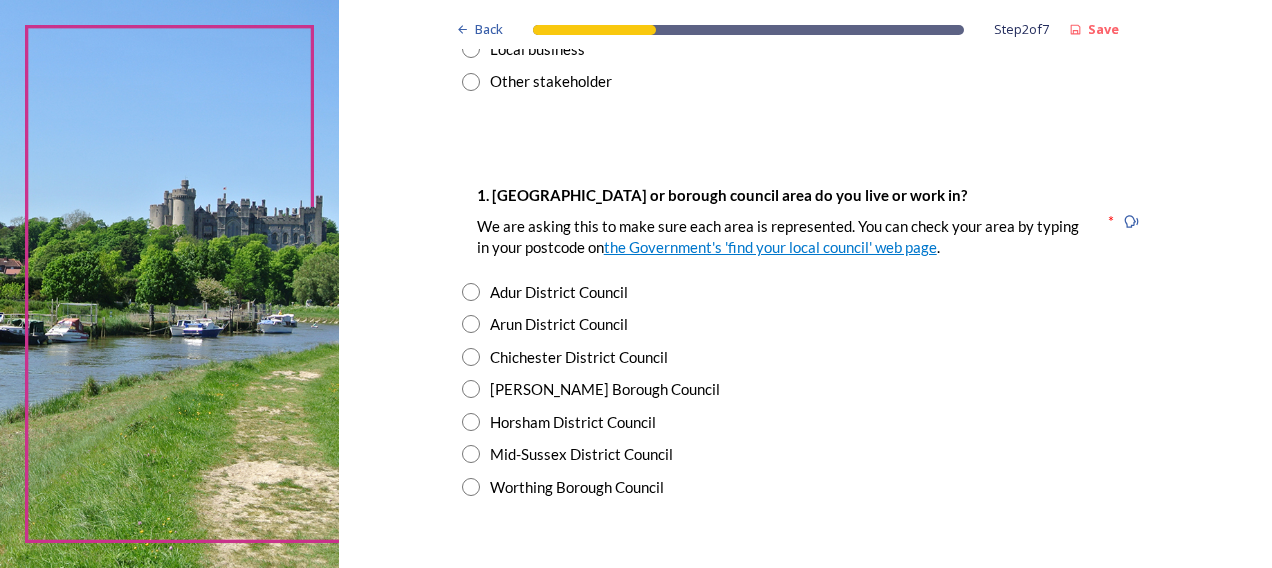 click on "Chichester District Council" at bounding box center [579, 357] 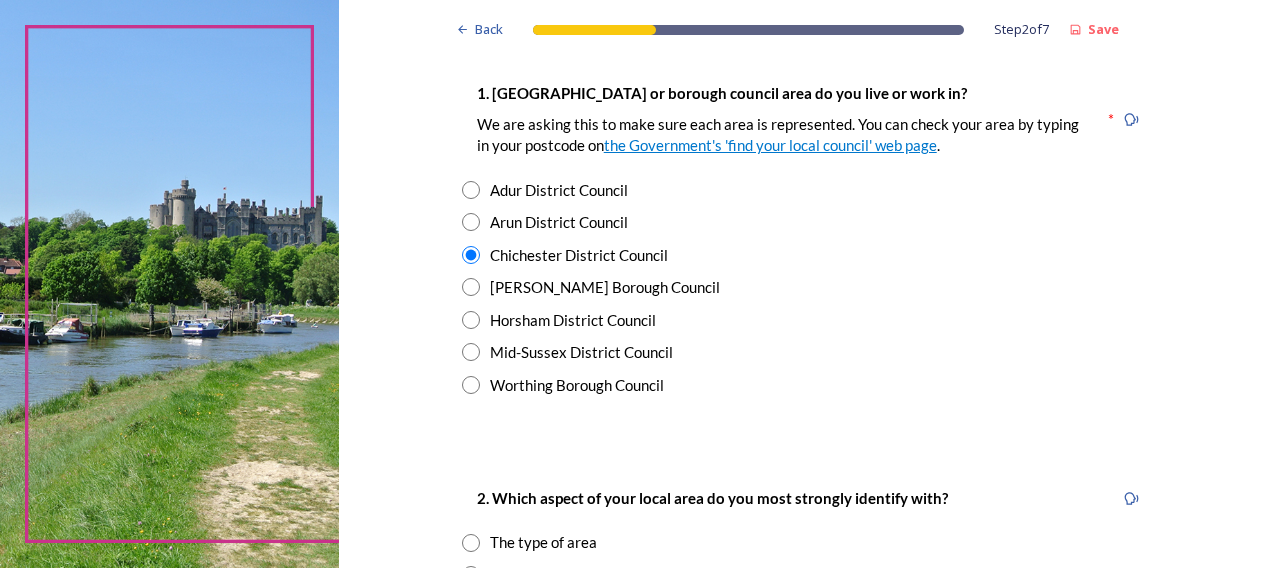 scroll, scrollTop: 400, scrollLeft: 0, axis: vertical 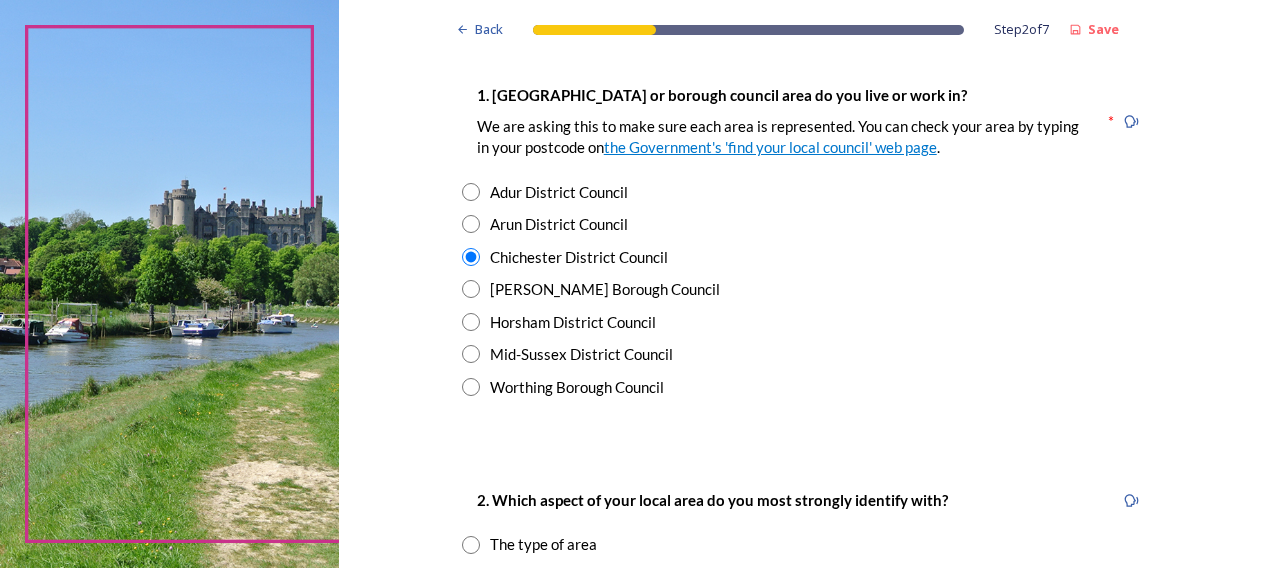 click on "Horsham District Council" at bounding box center (573, 322) 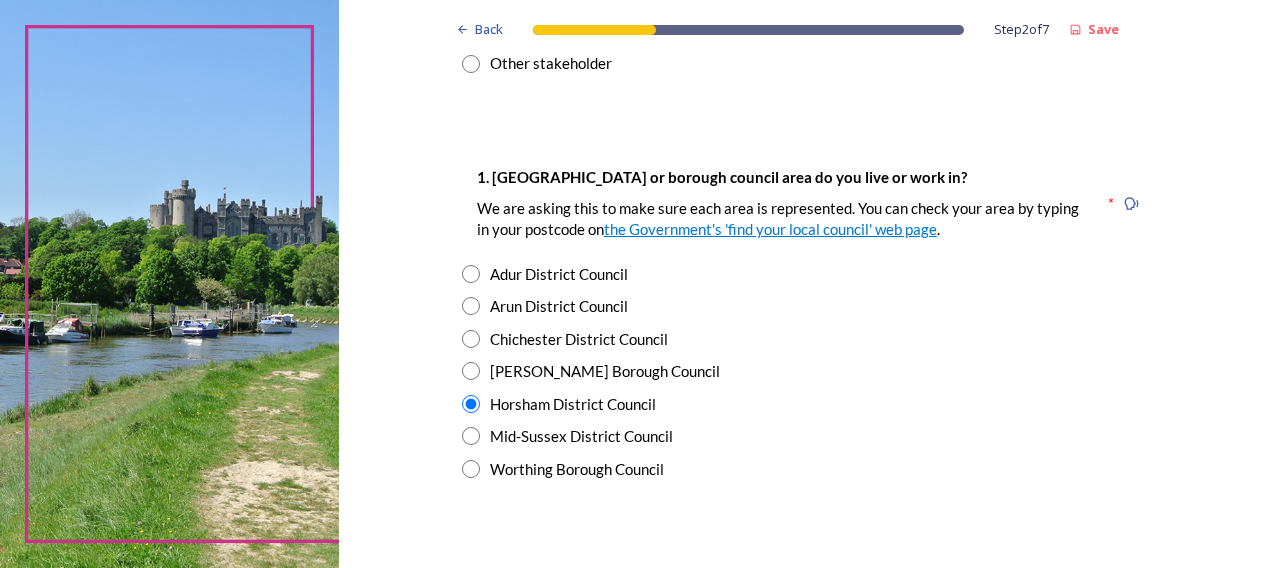 scroll, scrollTop: 400, scrollLeft: 0, axis: vertical 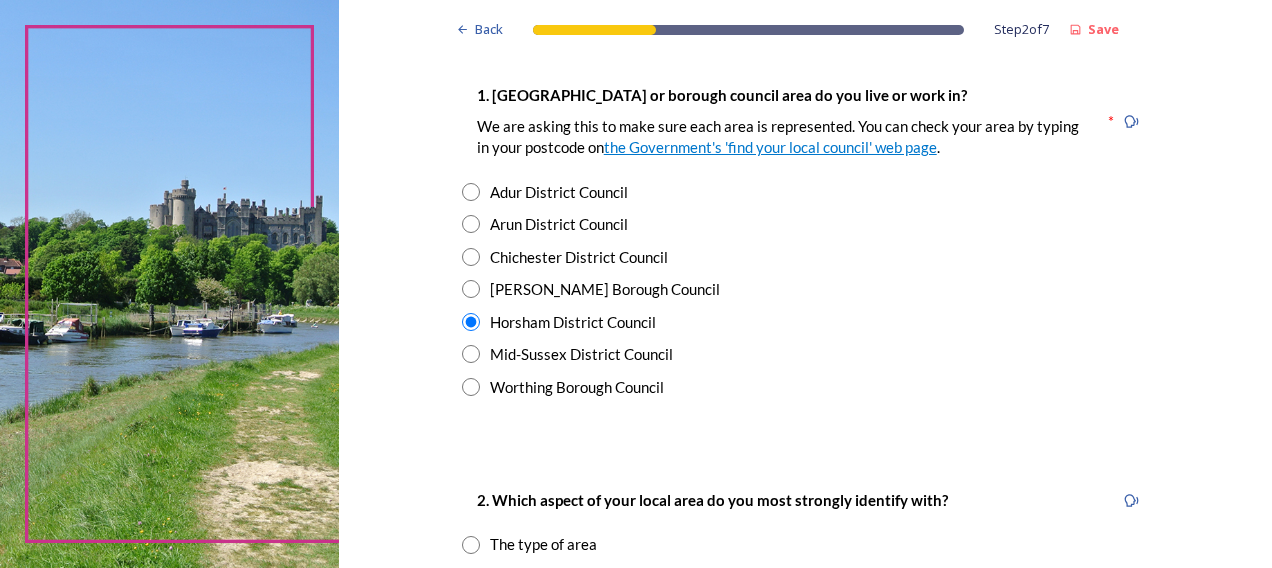 click on "Chichester District Council" at bounding box center (579, 257) 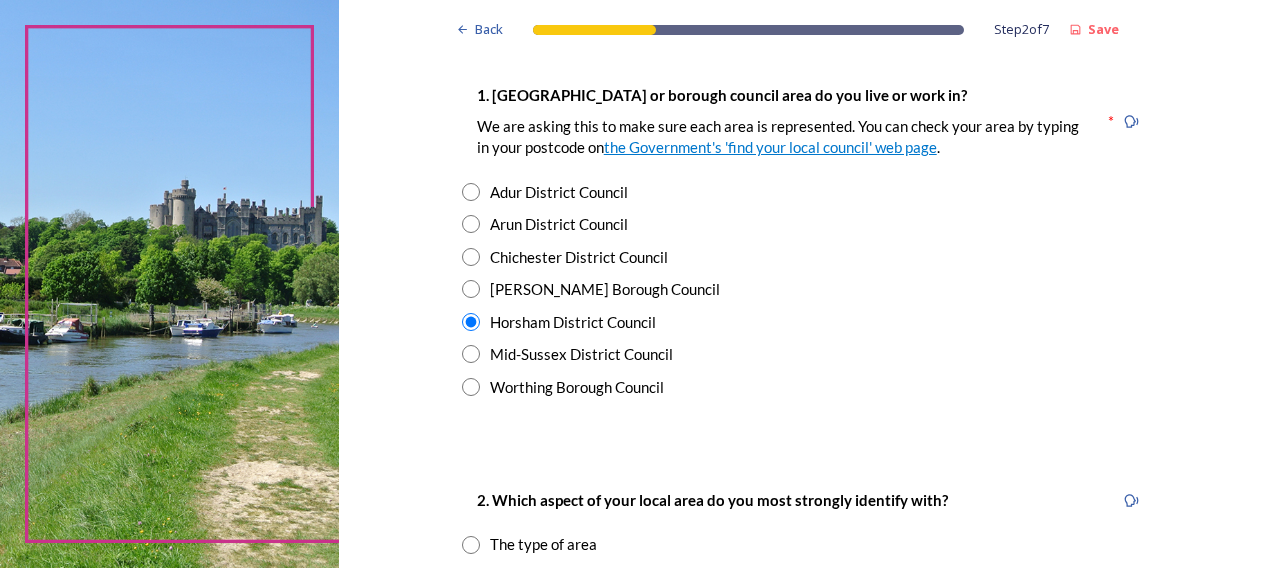 radio on "true" 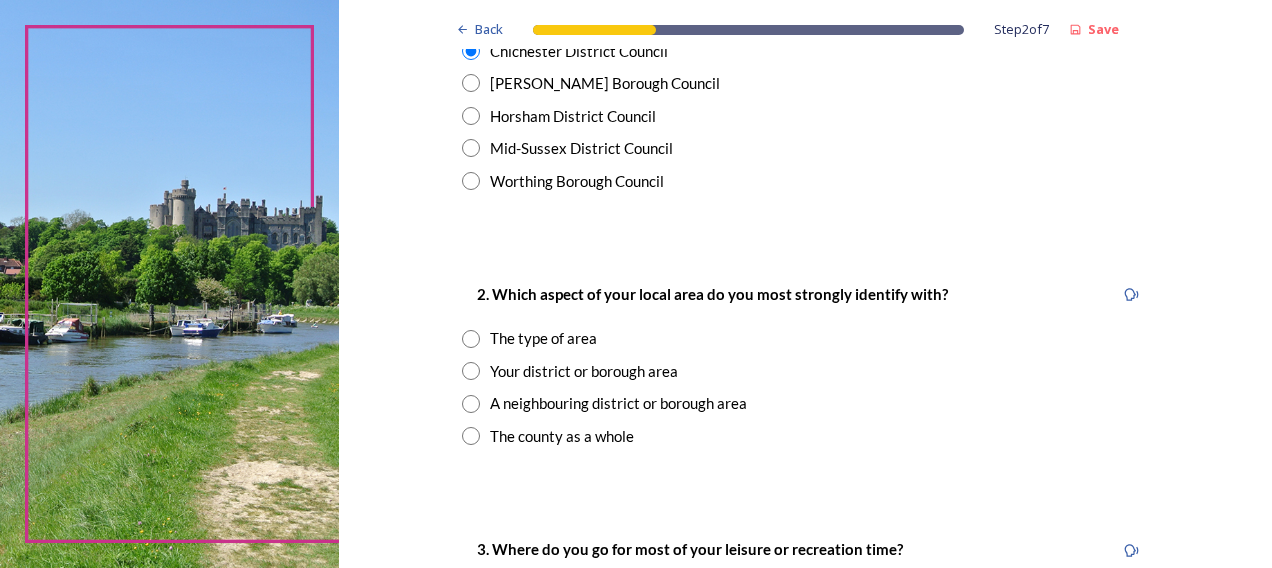 scroll, scrollTop: 700, scrollLeft: 0, axis: vertical 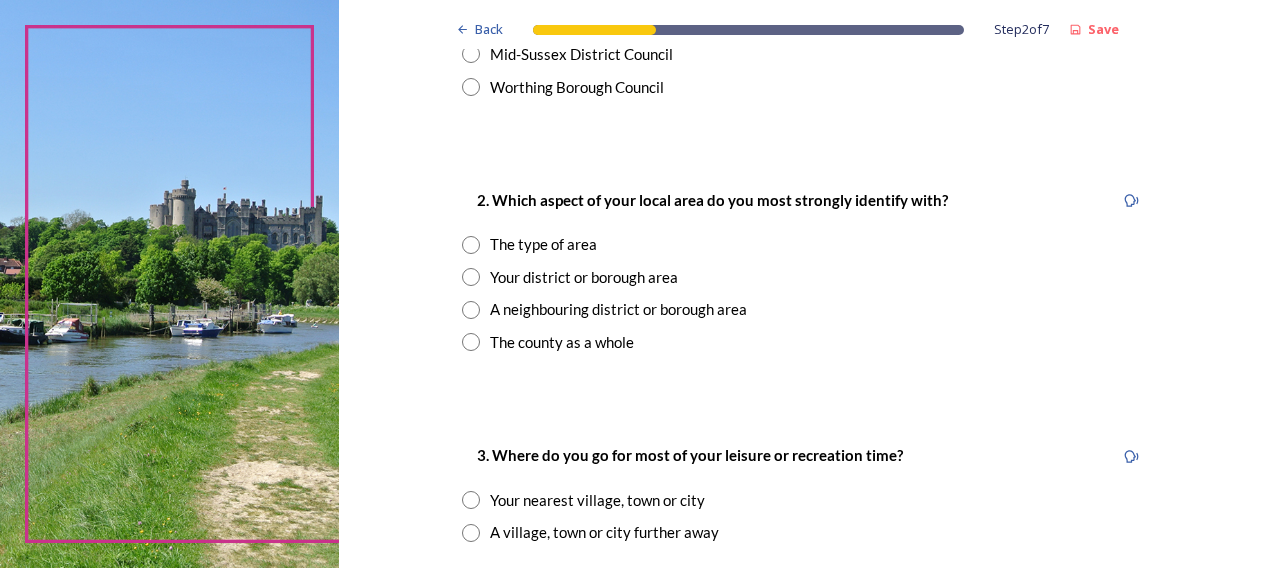 click on "The county as a whole" at bounding box center (562, 342) 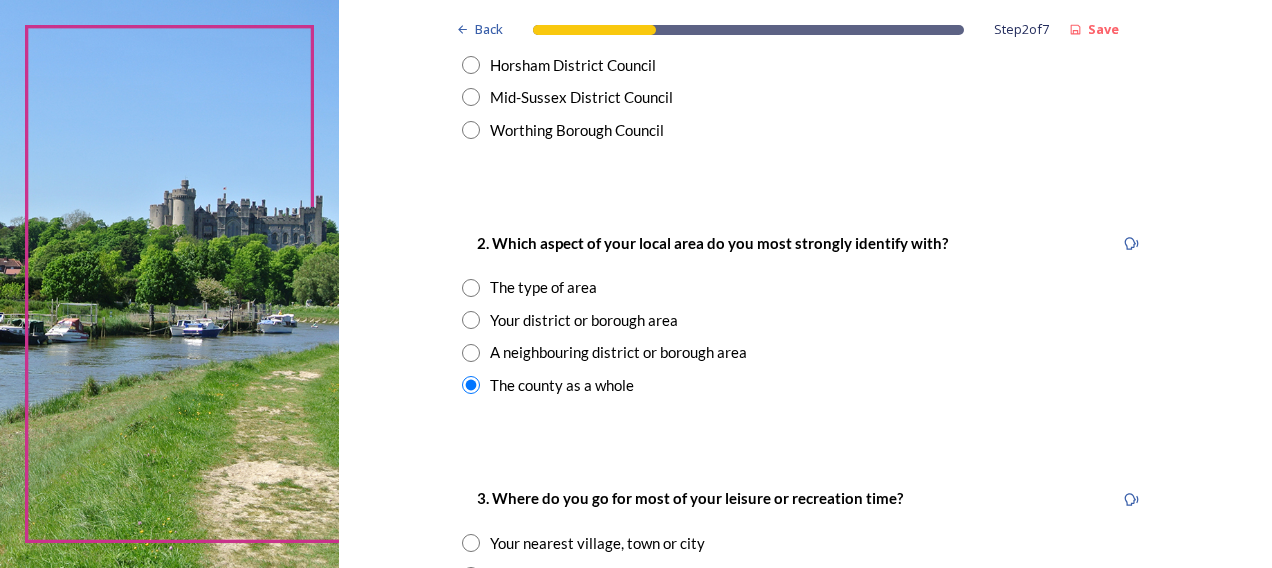 scroll, scrollTop: 700, scrollLeft: 0, axis: vertical 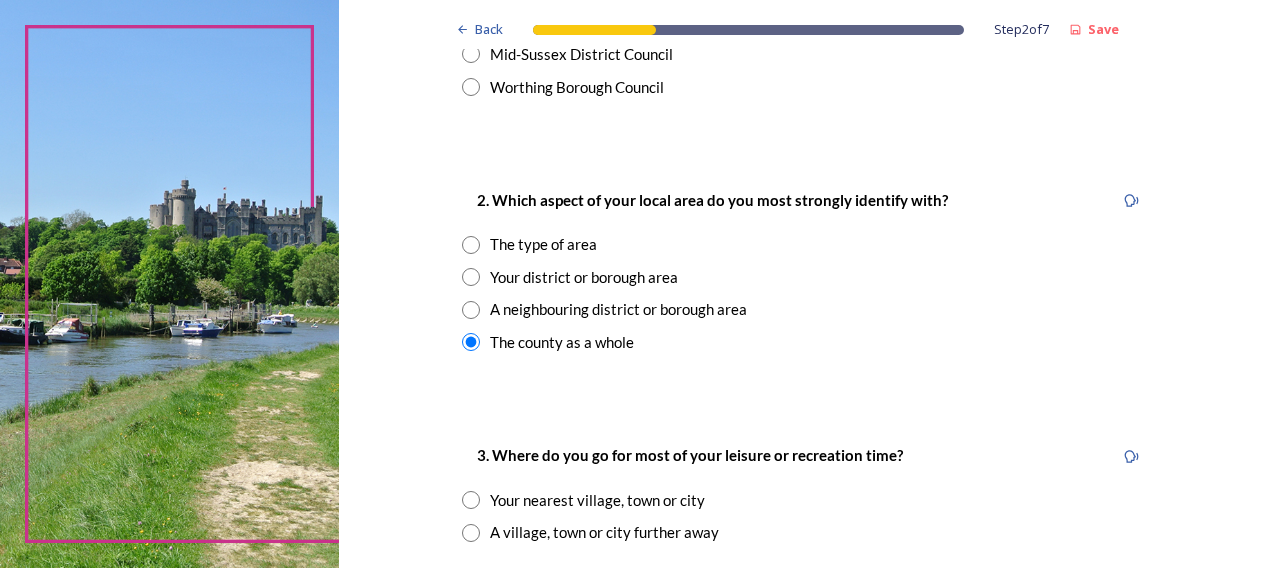 click at bounding box center [471, 277] 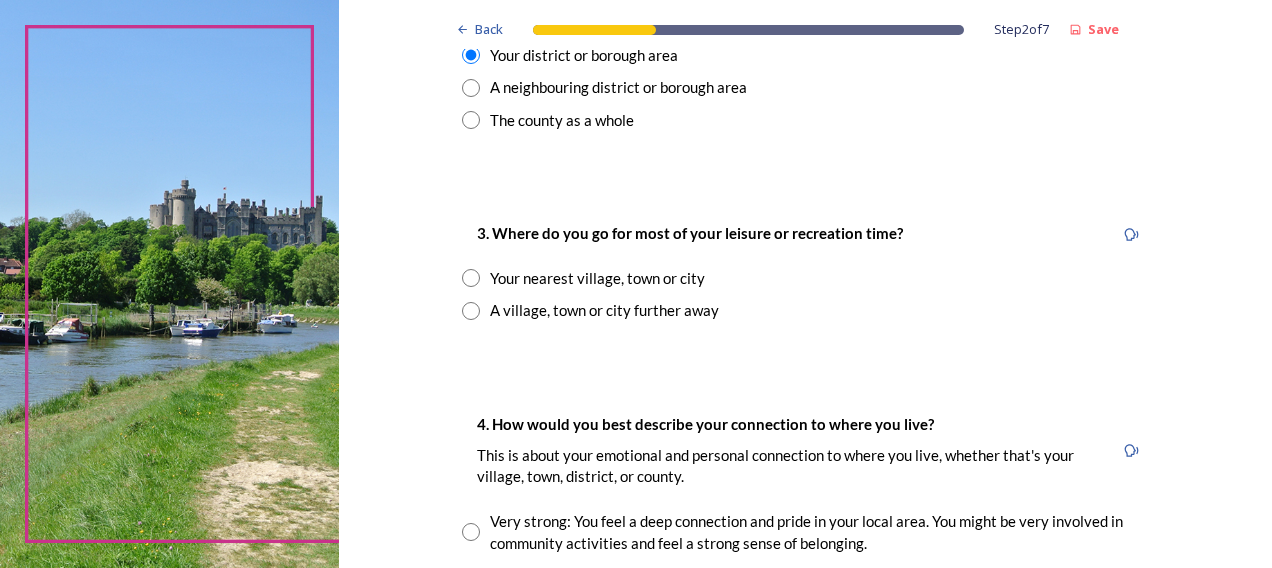 scroll, scrollTop: 1000, scrollLeft: 0, axis: vertical 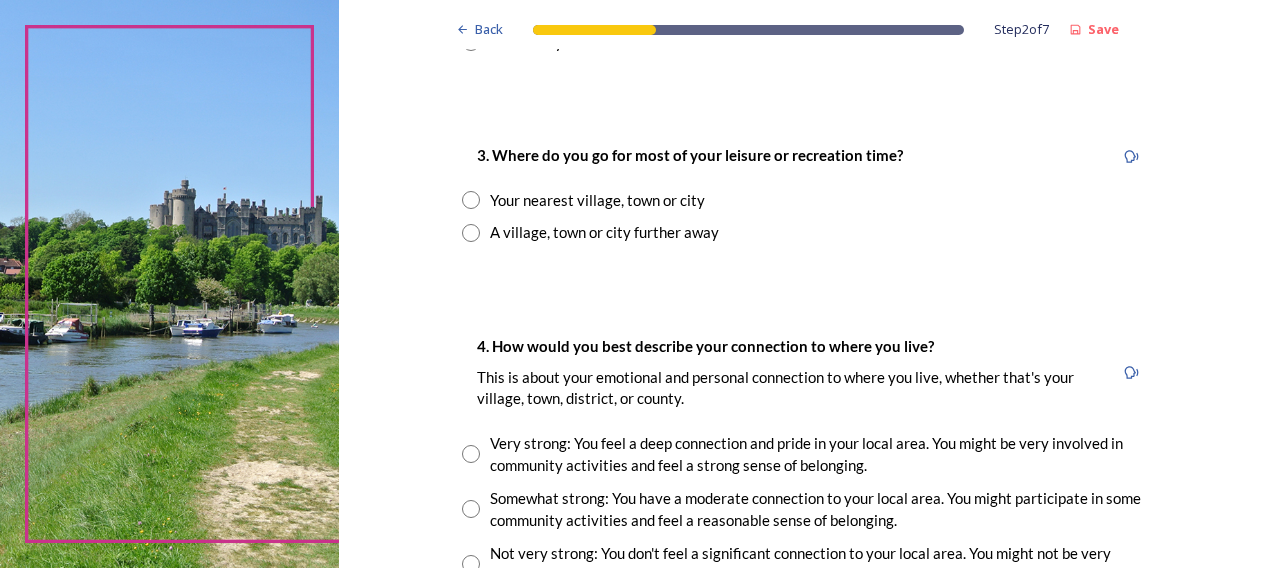 click on "Your nearest village, town or city" at bounding box center (597, 200) 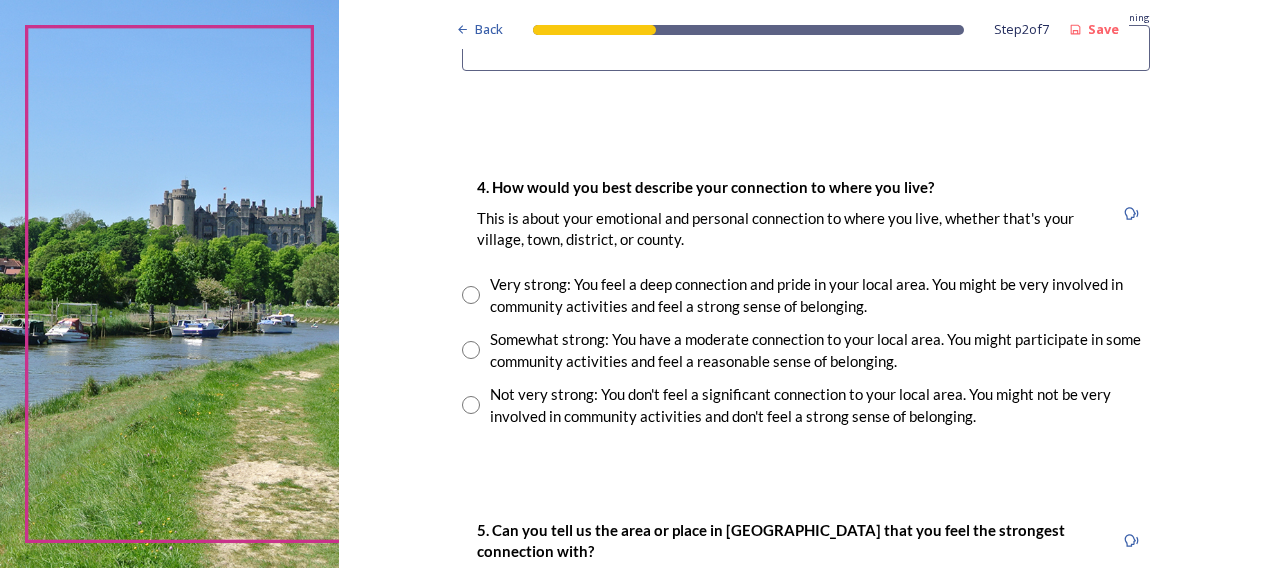 scroll, scrollTop: 1400, scrollLeft: 0, axis: vertical 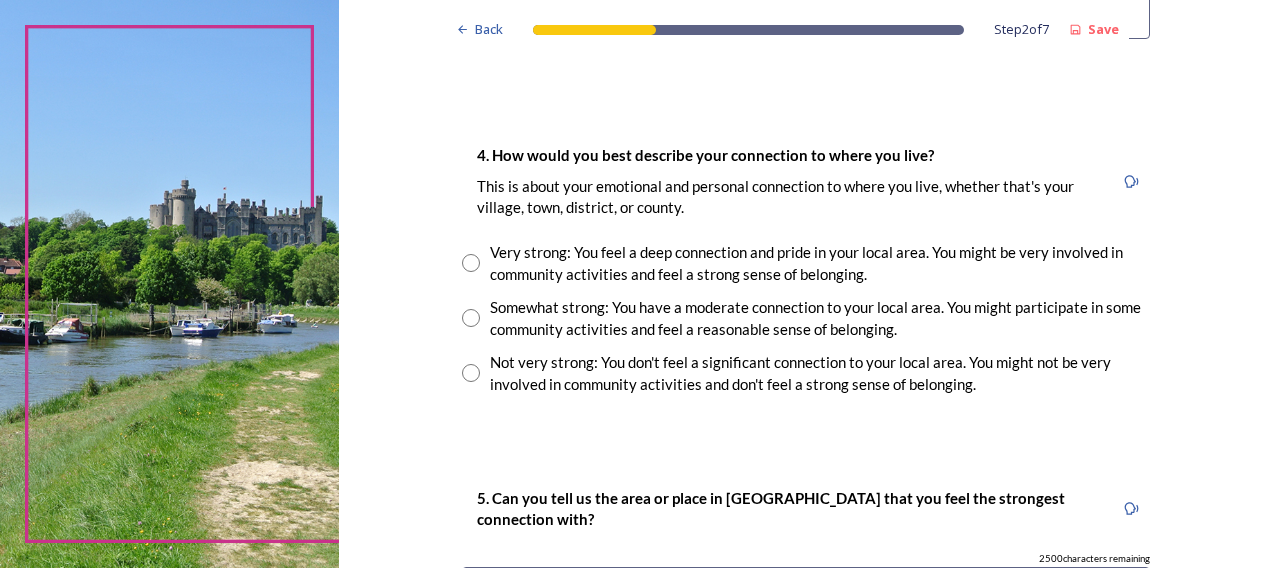 click on "Somewhat strong: You have a moderate connection to your local area. You might participate in some community activities and feel a reasonable sense of belonging." at bounding box center (820, 318) 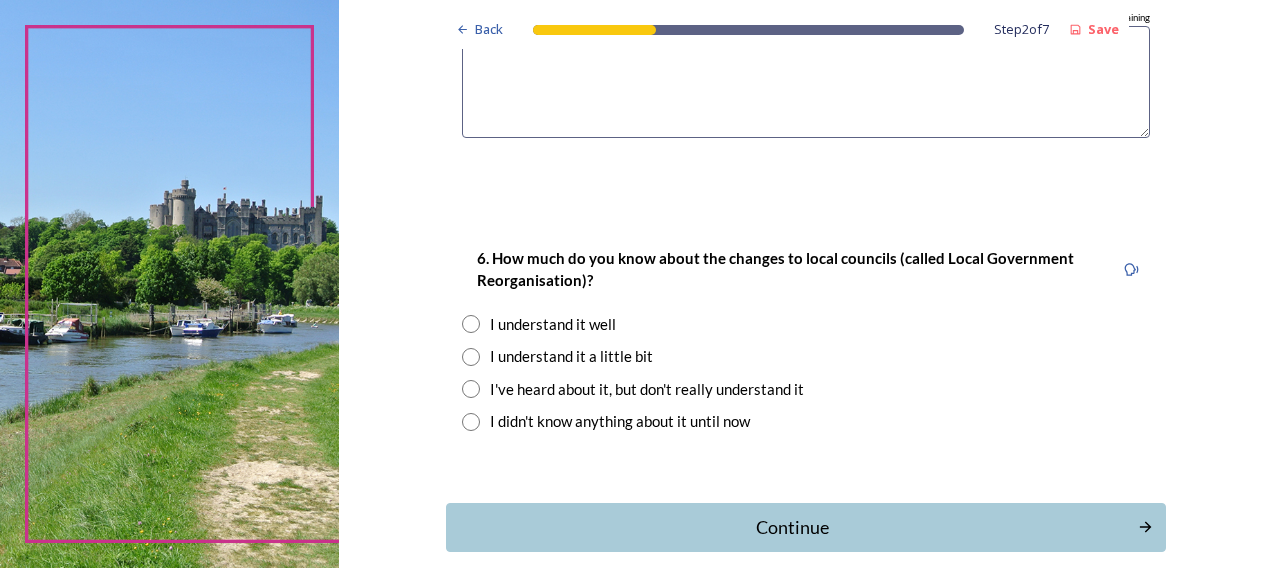 scroll, scrollTop: 2000, scrollLeft: 0, axis: vertical 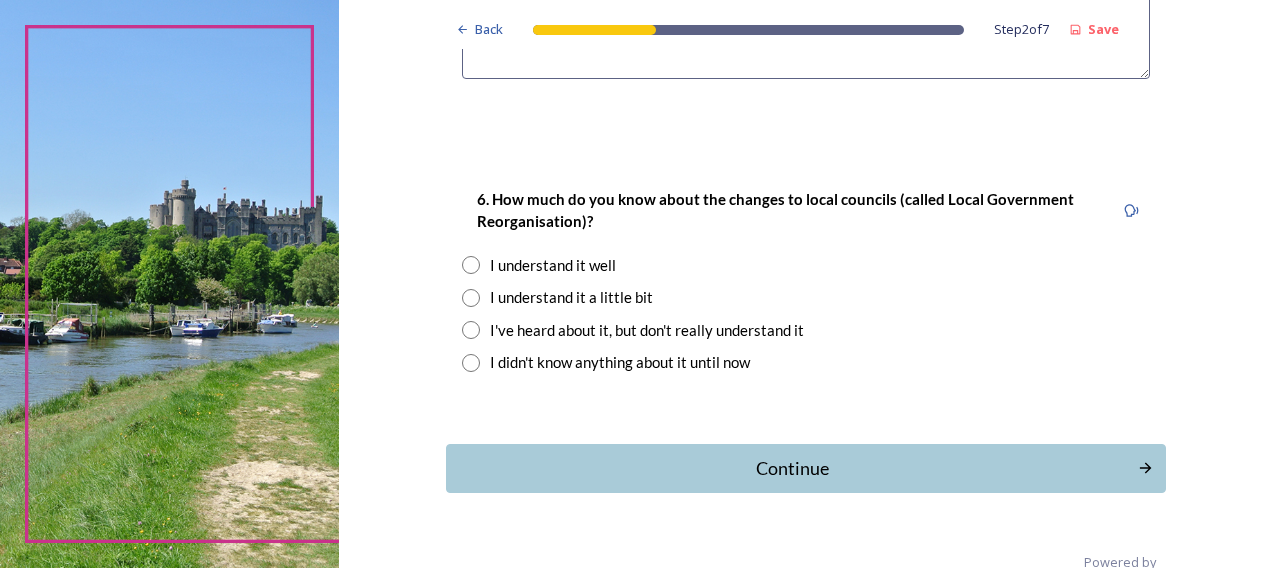 click on "I understand it a little bit" at bounding box center [571, 297] 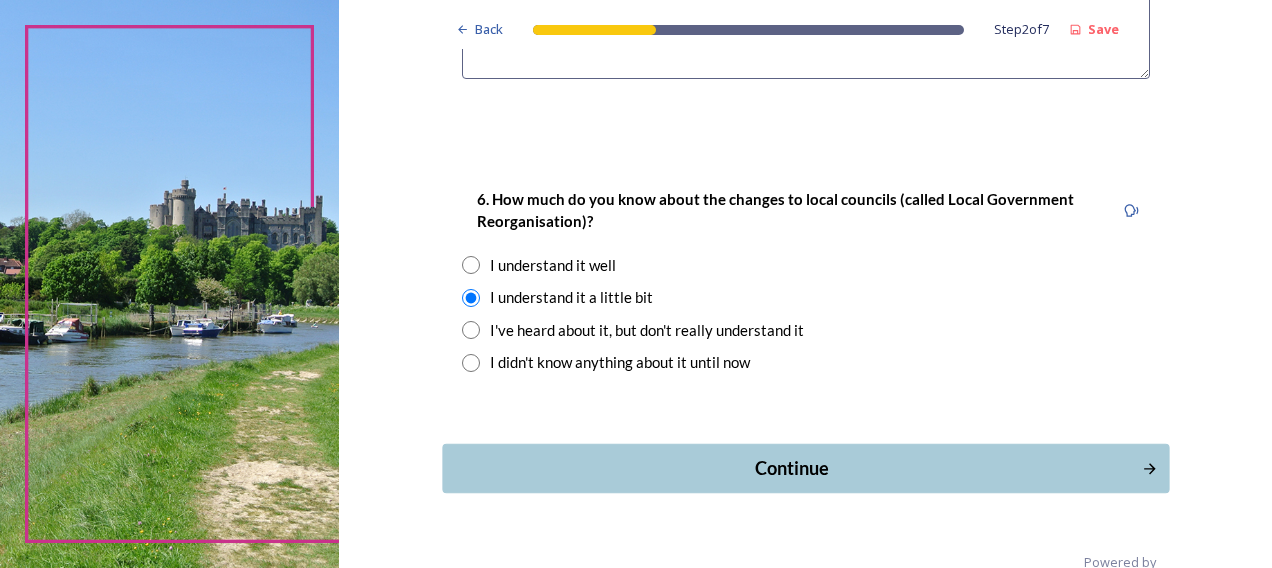 click on "Continue" at bounding box center (791, 468) 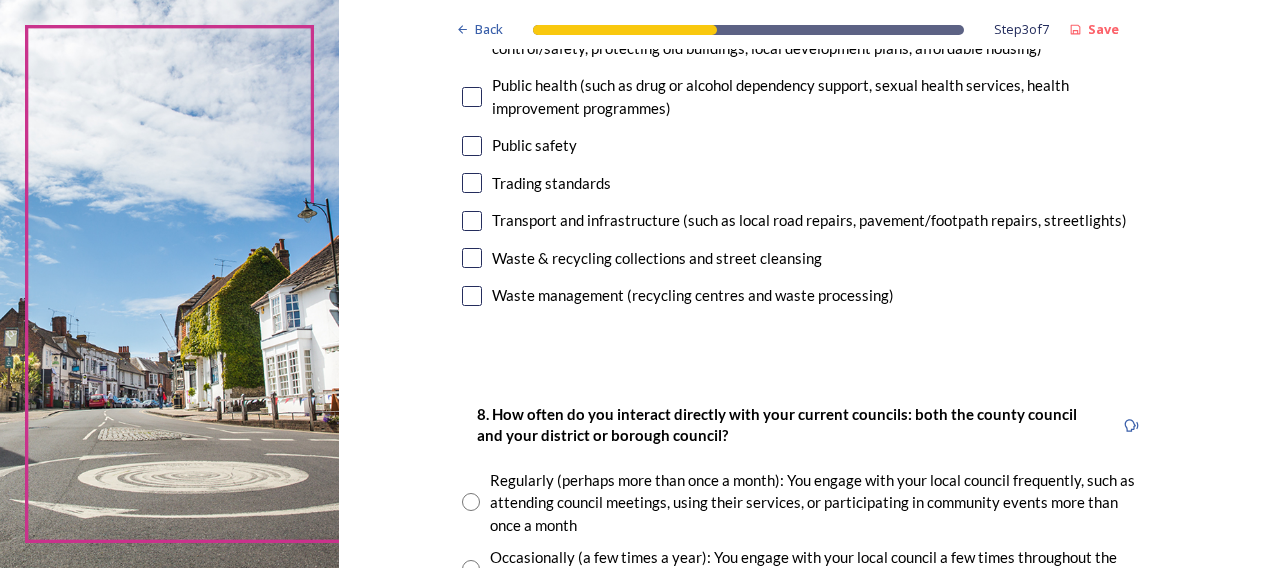 scroll, scrollTop: 800, scrollLeft: 0, axis: vertical 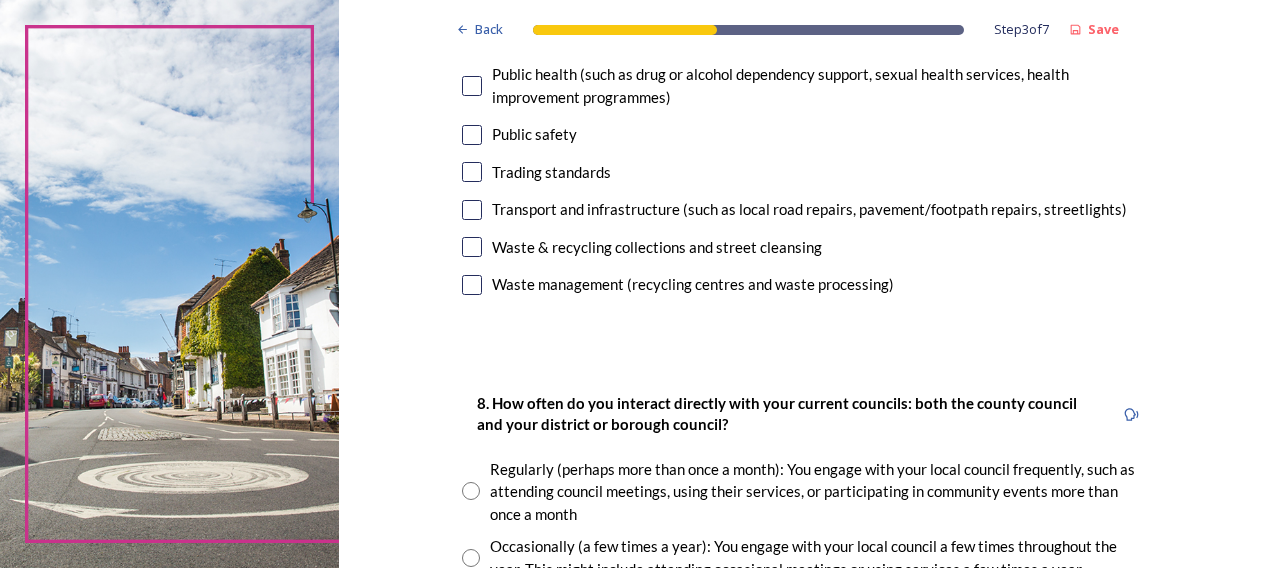 click at bounding box center [472, 247] 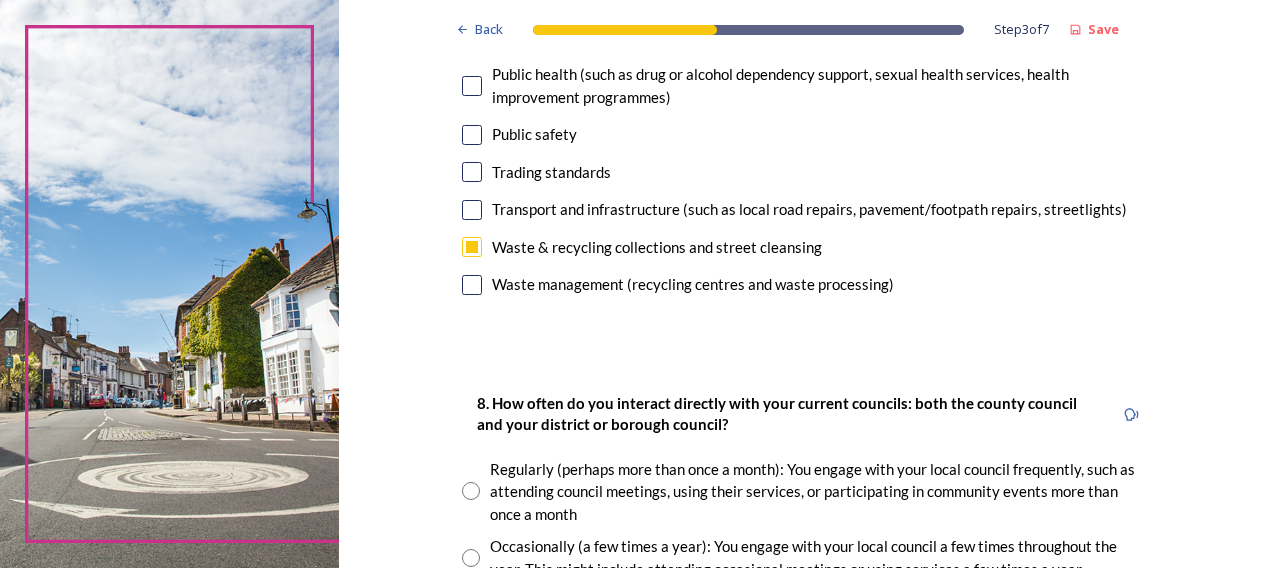 click at bounding box center [472, 285] 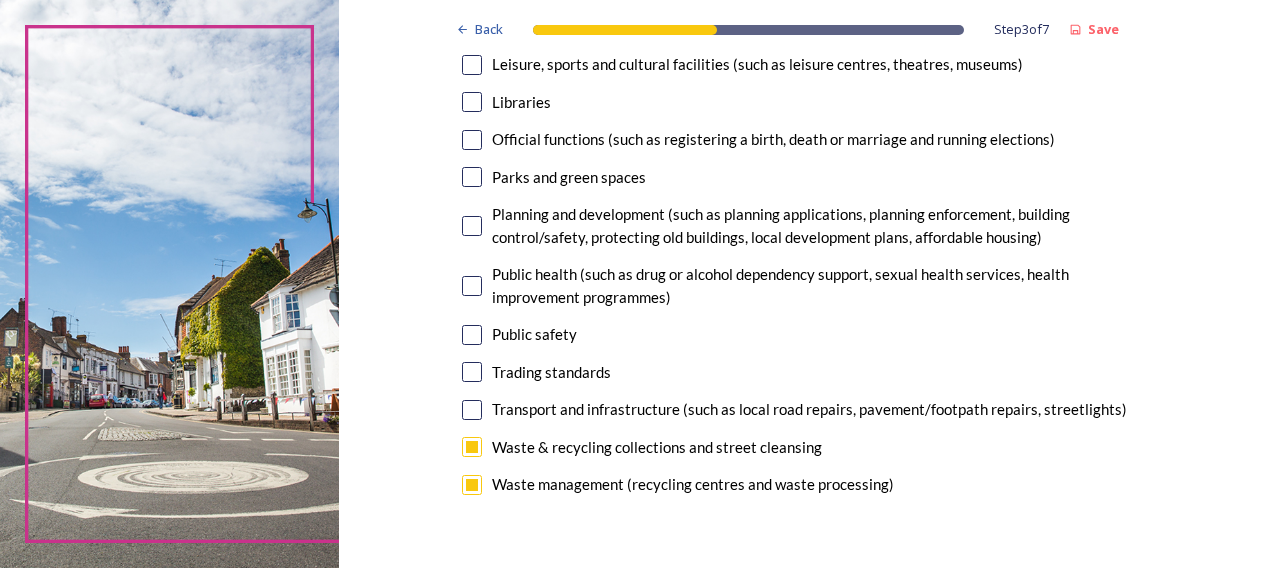 scroll, scrollTop: 500, scrollLeft: 0, axis: vertical 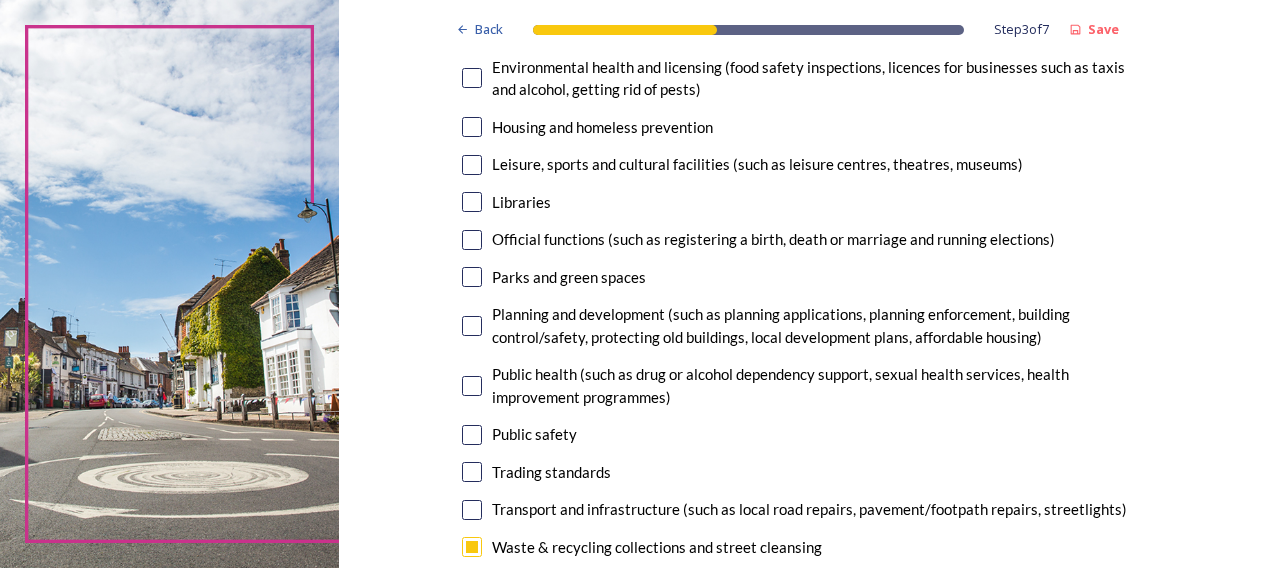 click at bounding box center [472, 277] 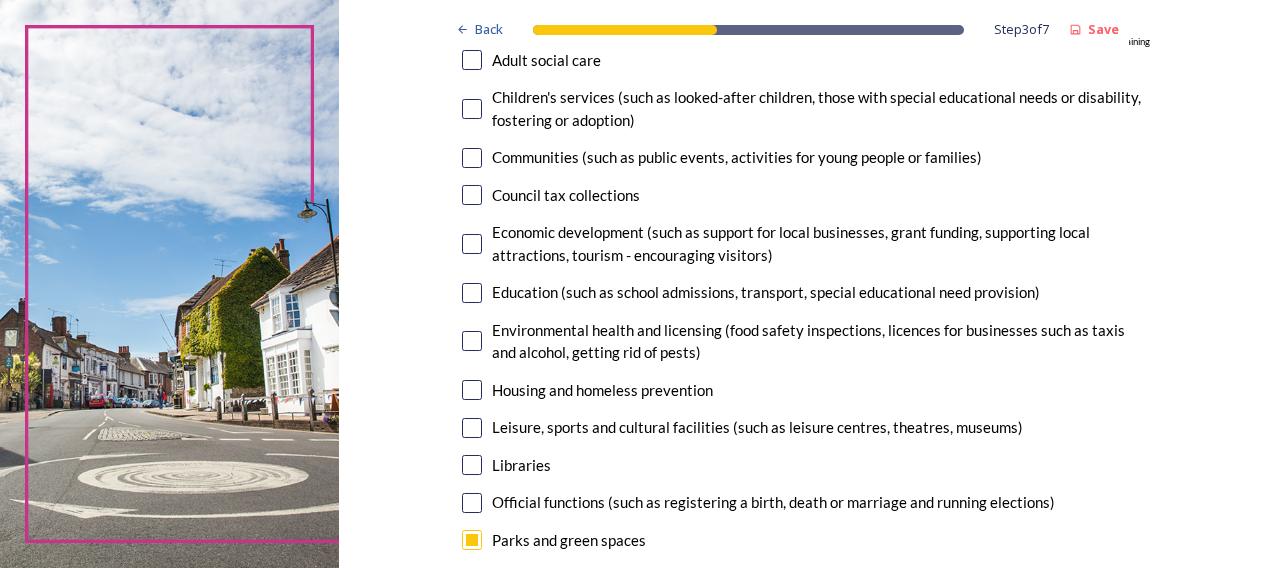scroll, scrollTop: 200, scrollLeft: 0, axis: vertical 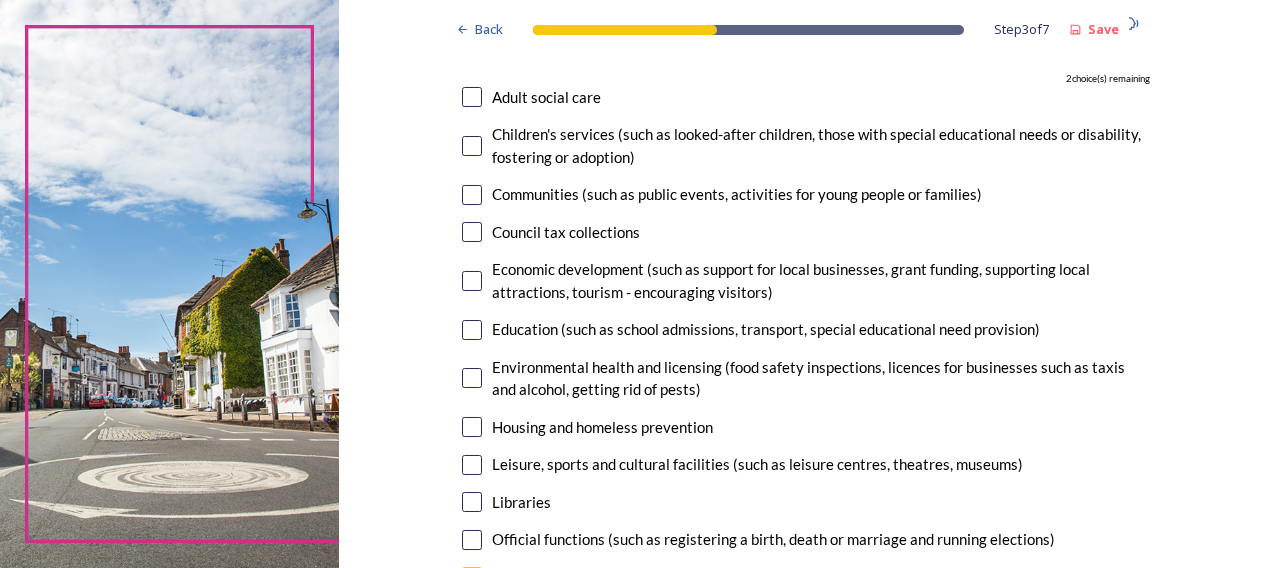click at bounding box center [472, 281] 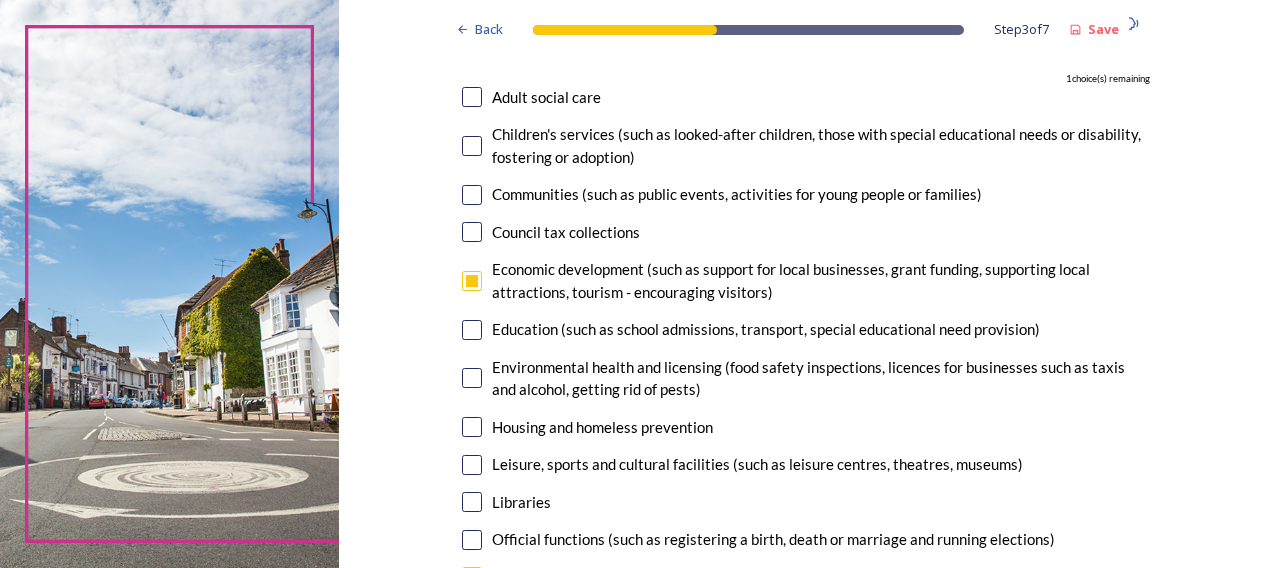 click at bounding box center [472, 195] 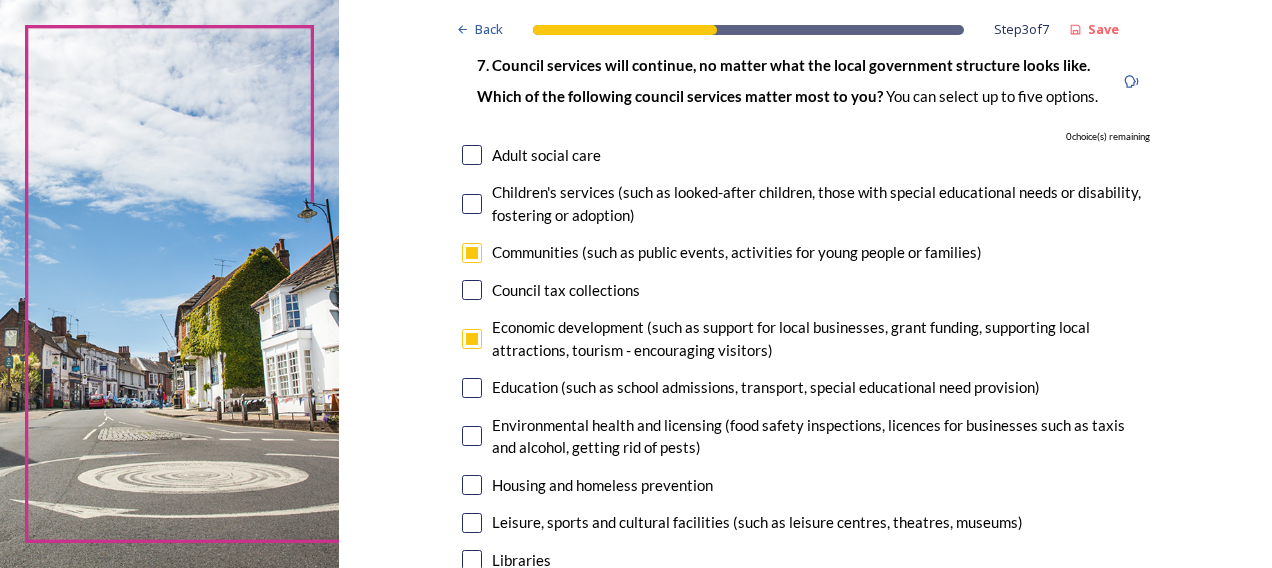scroll, scrollTop: 100, scrollLeft: 0, axis: vertical 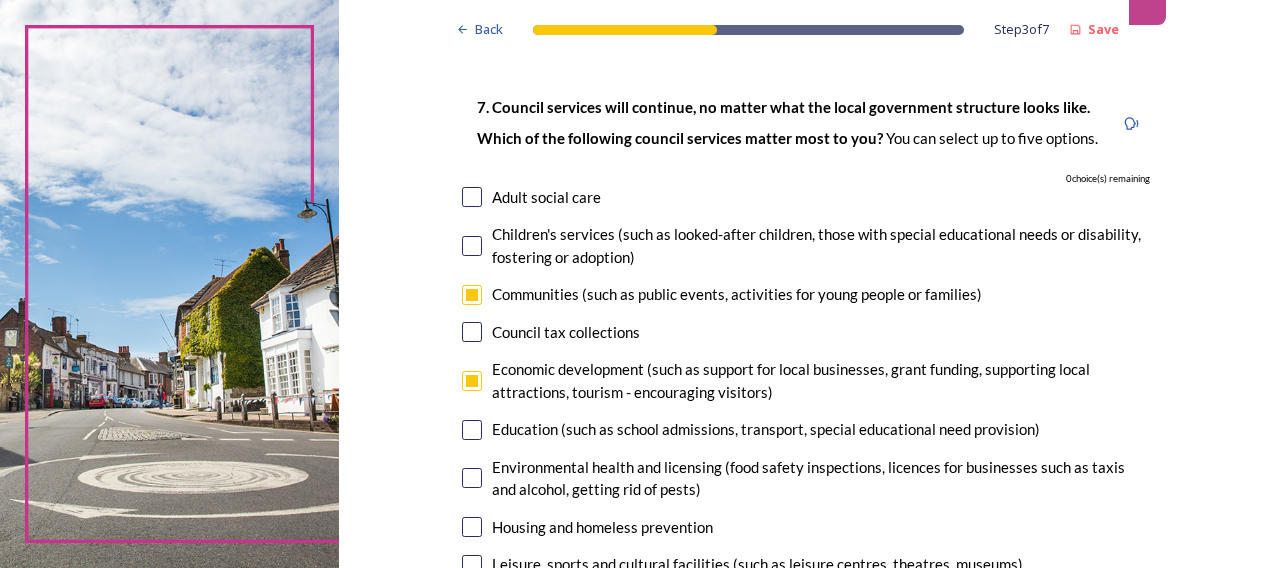 click at bounding box center (472, 197) 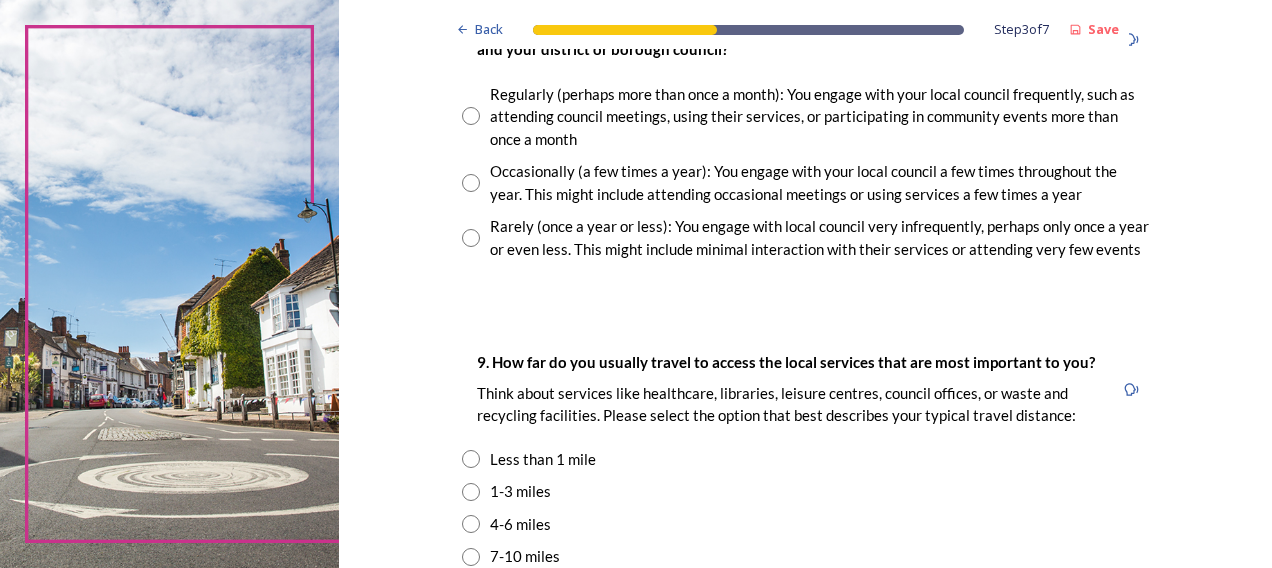 scroll, scrollTop: 1200, scrollLeft: 0, axis: vertical 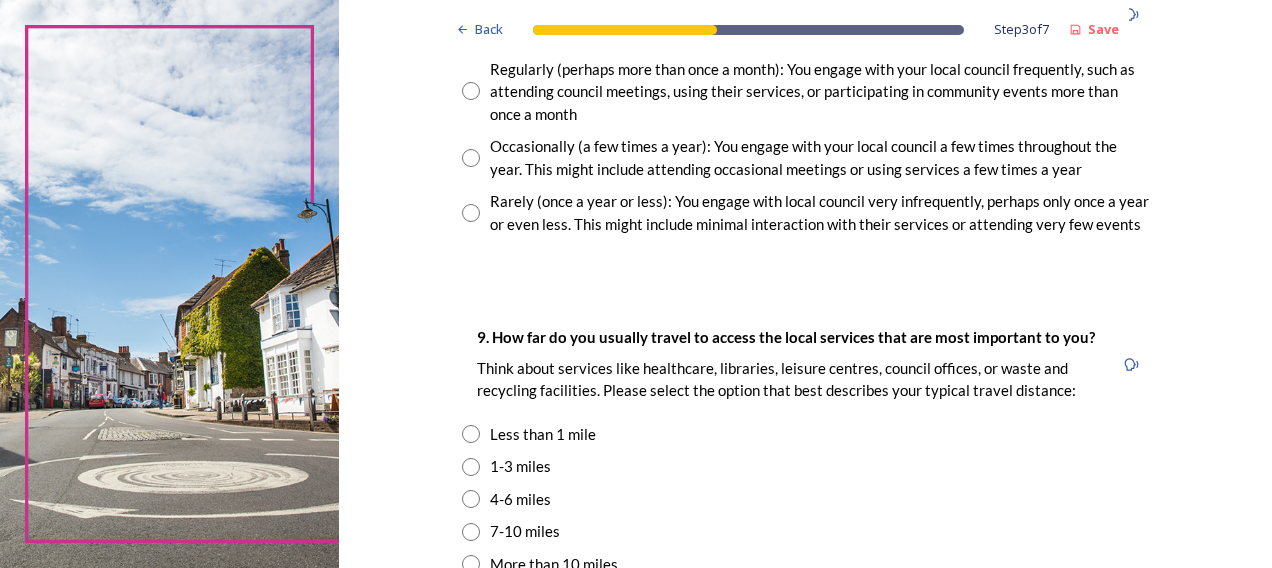 click on "Rarely (once a year or less): You engage with local council very infrequently, perhaps only once a year or even less. This might include minimal interaction with their services or attending very few events" at bounding box center (820, 212) 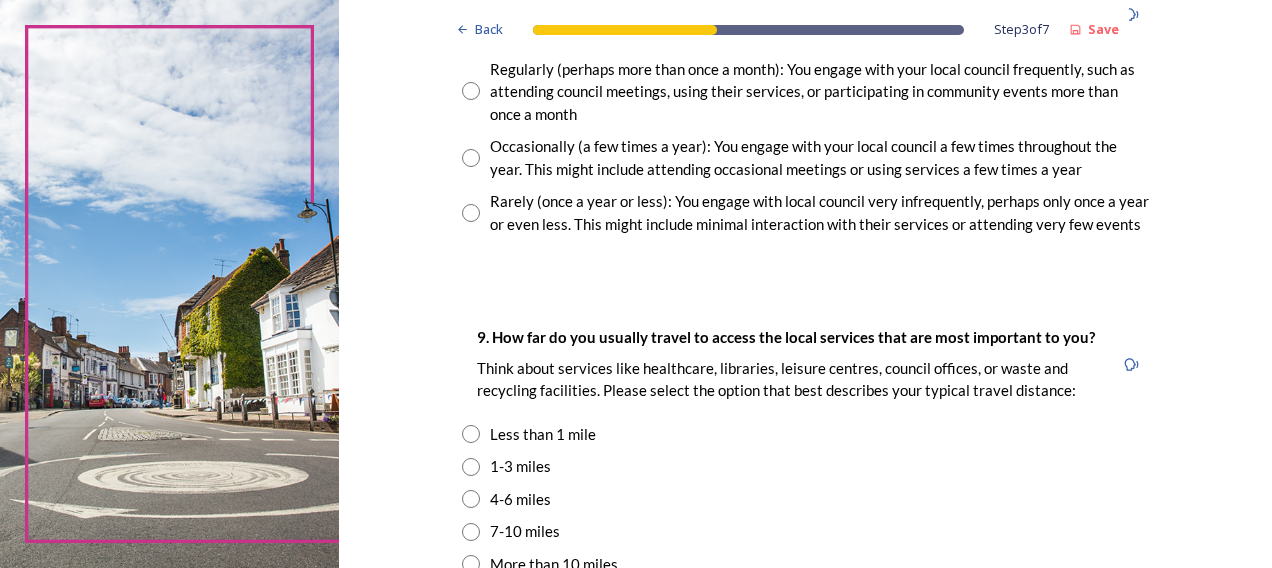 radio on "true" 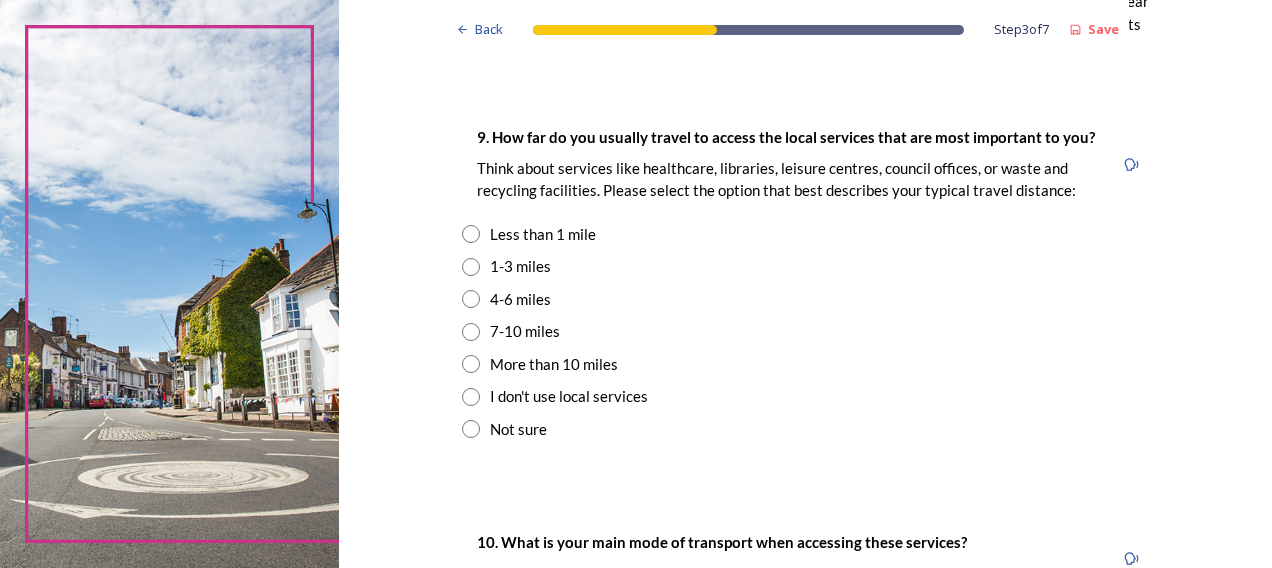 scroll, scrollTop: 1500, scrollLeft: 0, axis: vertical 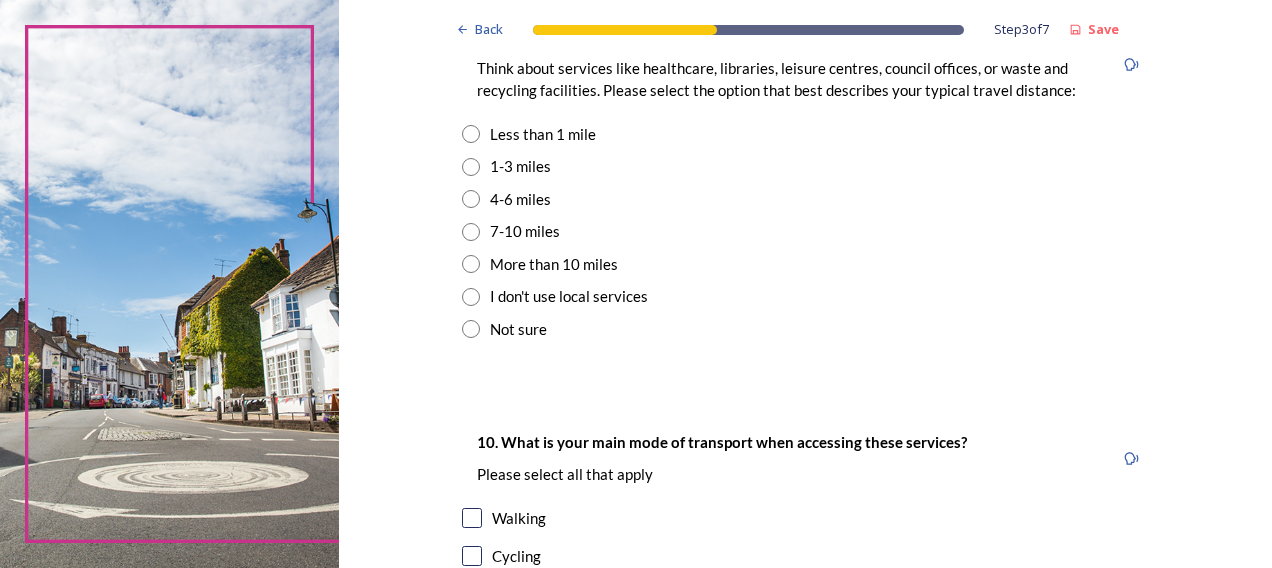 click on "1-3 miles" at bounding box center [520, 166] 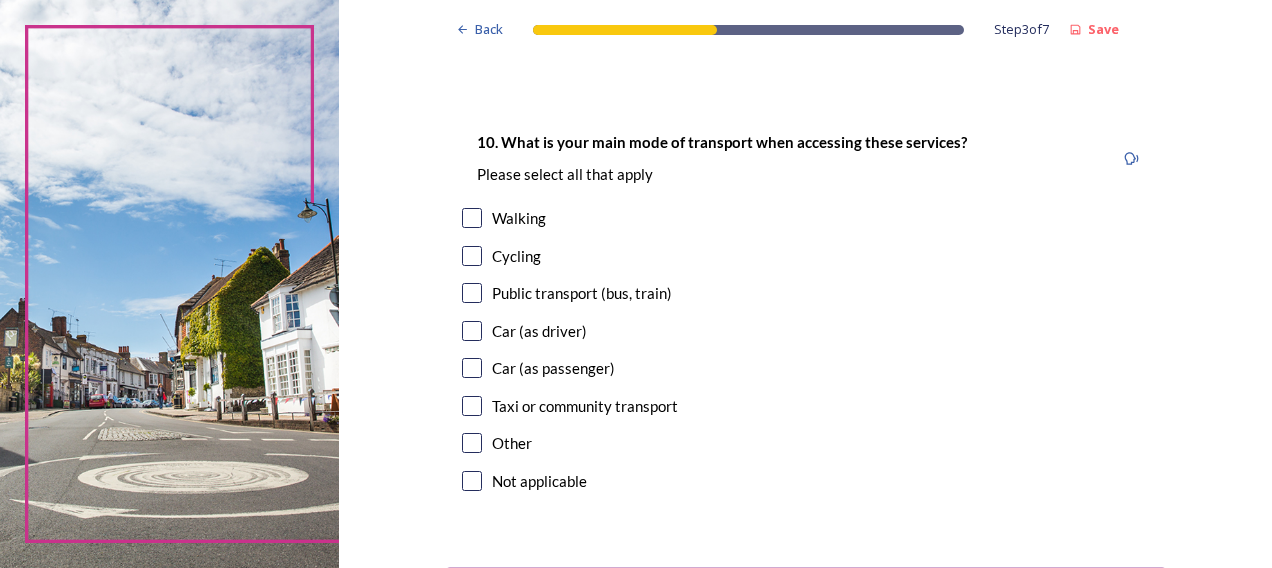 scroll, scrollTop: 1900, scrollLeft: 0, axis: vertical 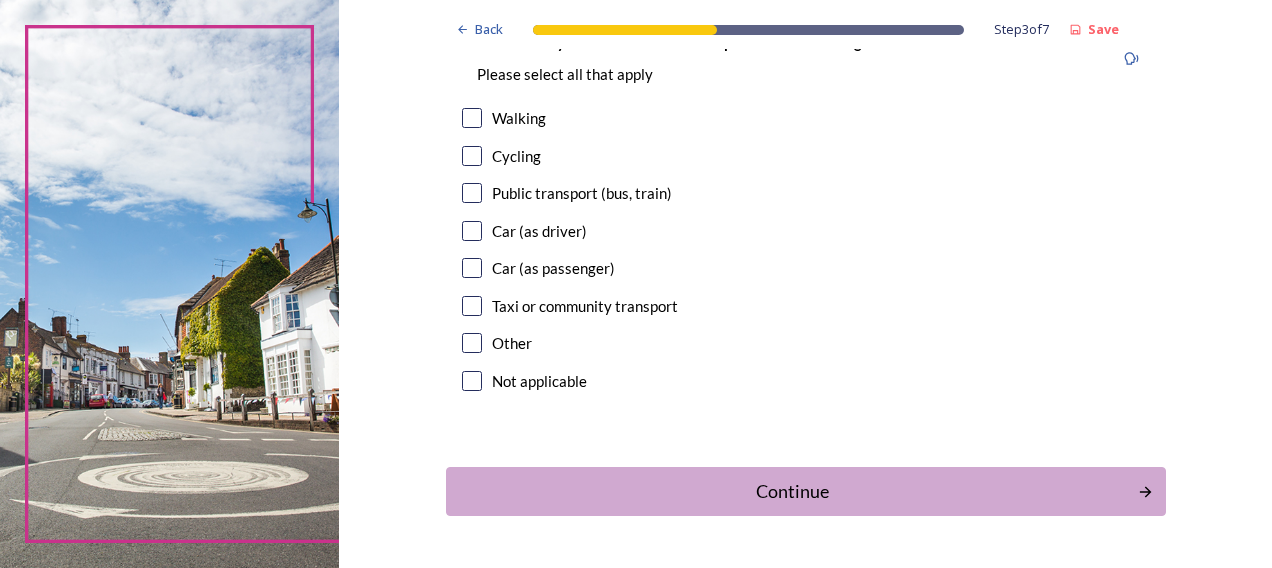 click at bounding box center [472, 118] 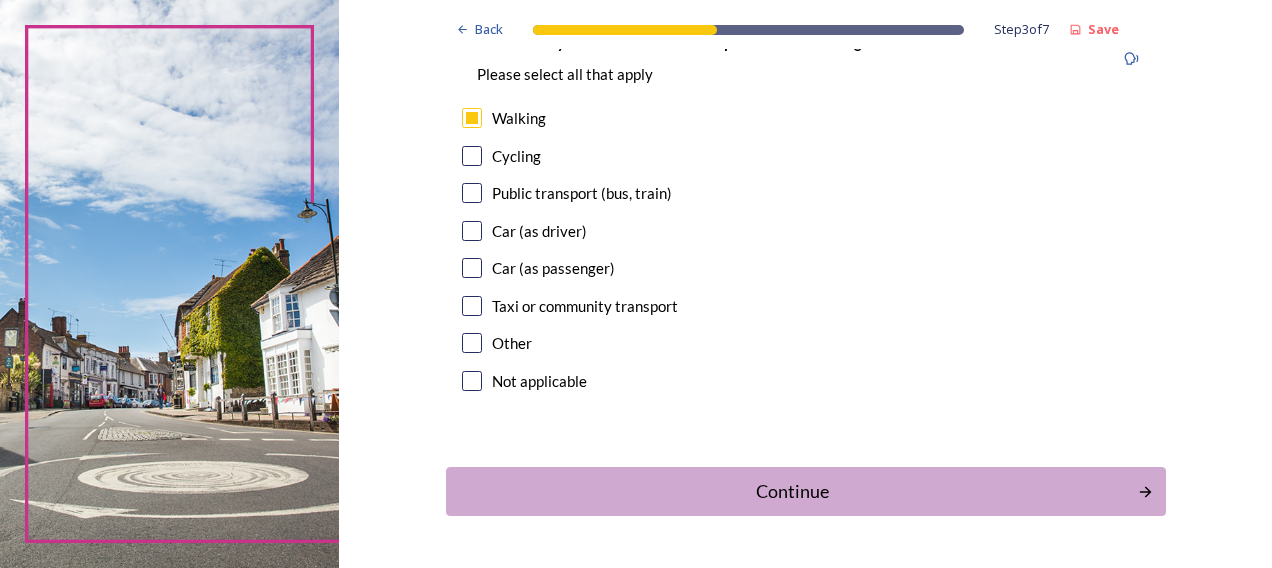 click at bounding box center [472, 193] 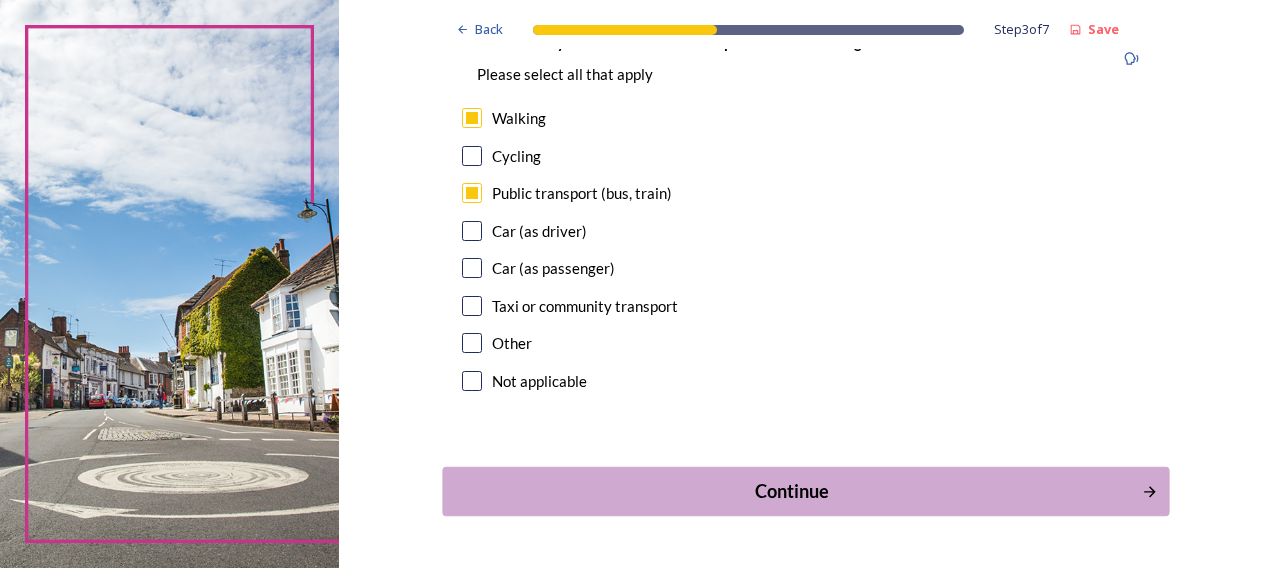 click on "Continue" at bounding box center (805, 491) 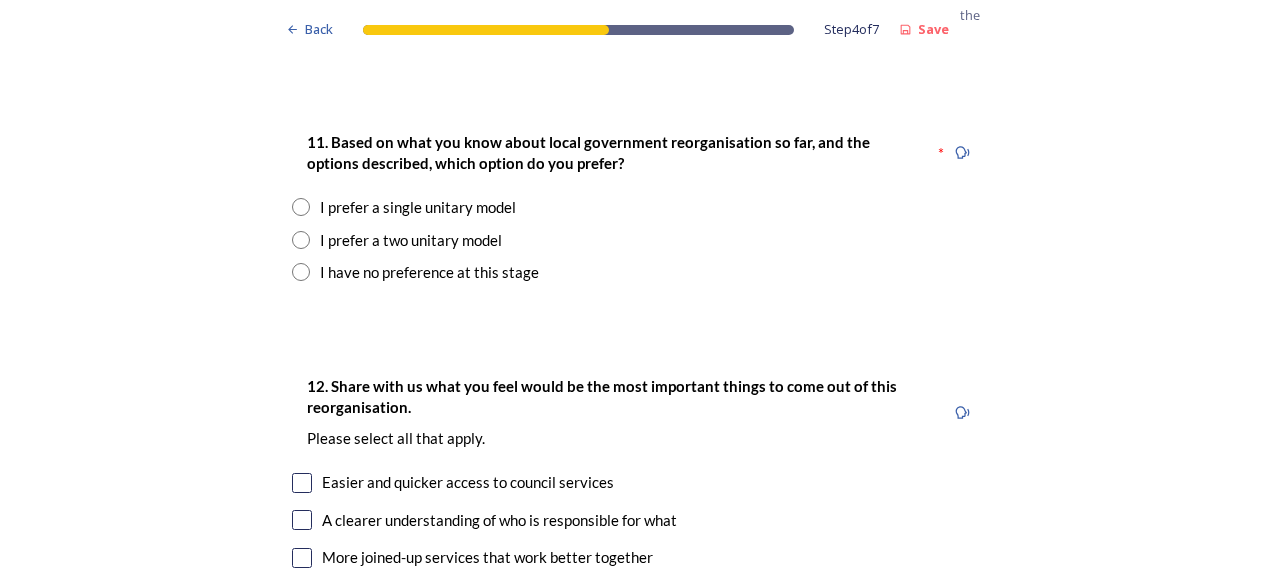scroll, scrollTop: 2700, scrollLeft: 0, axis: vertical 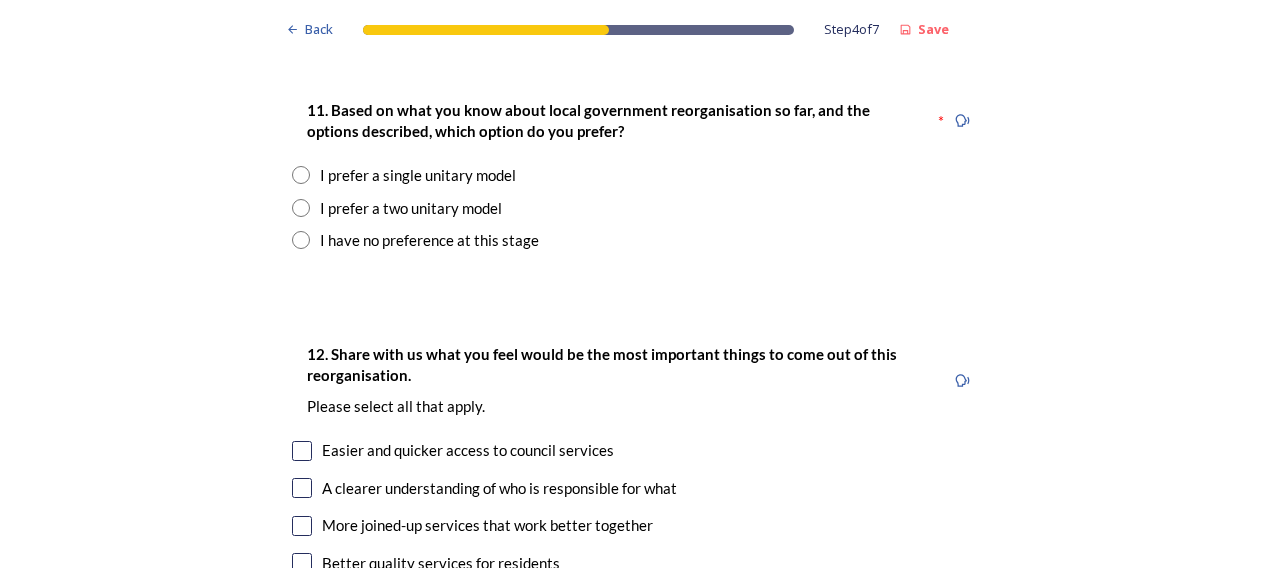 click on "I prefer a two unitary model" at bounding box center (411, 208) 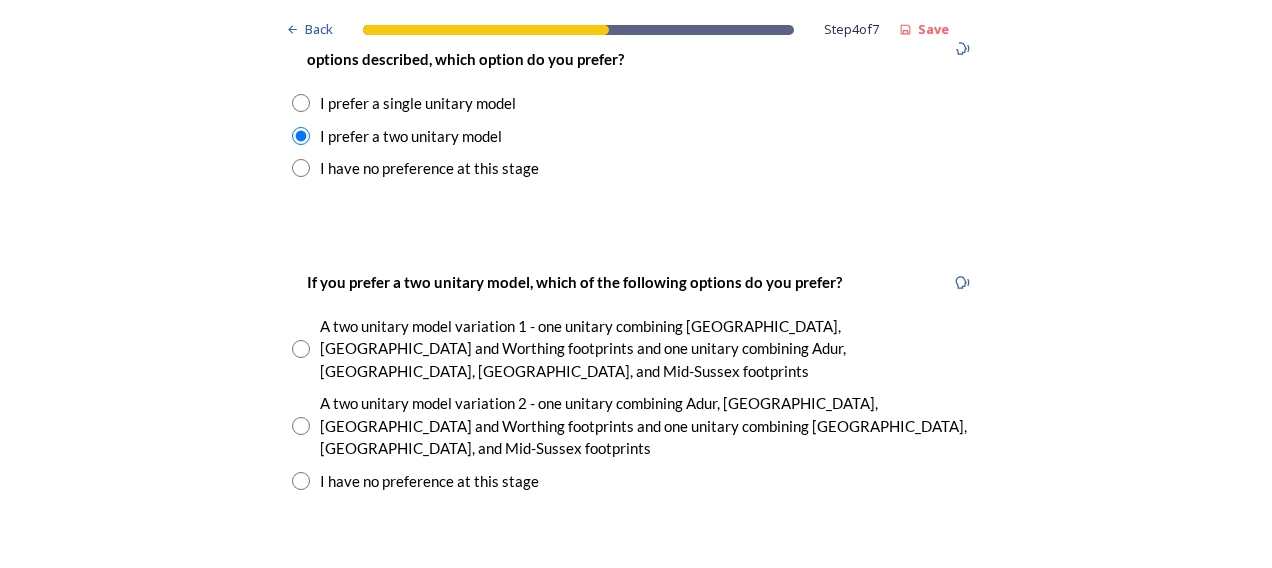 scroll, scrollTop: 2700, scrollLeft: 0, axis: vertical 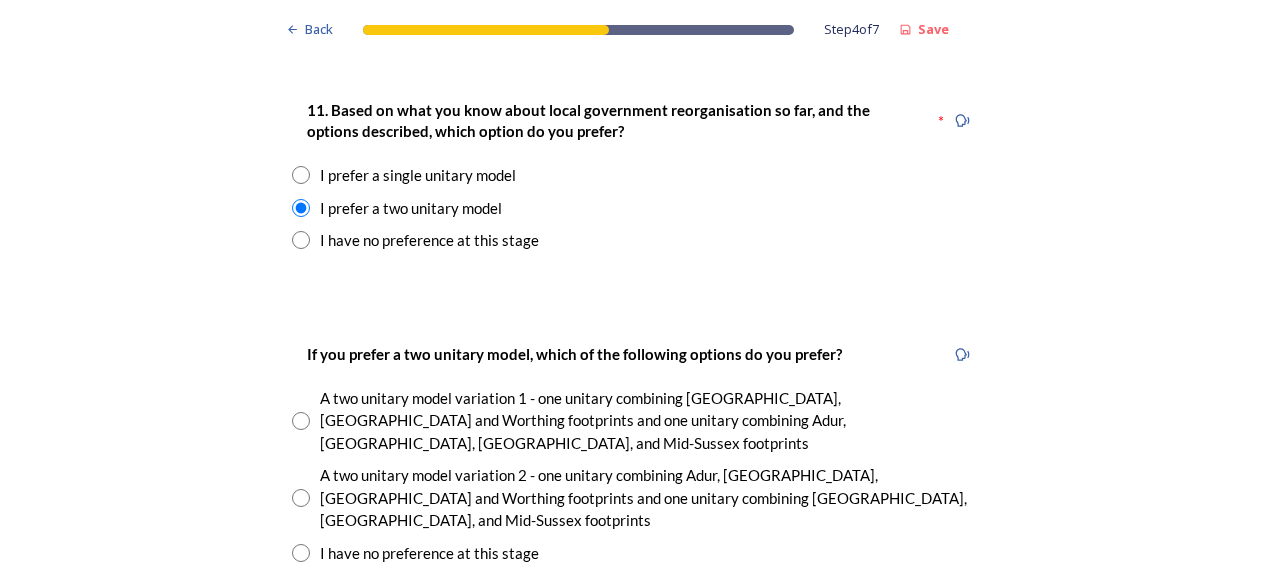 click on "I prefer a single unitary model" at bounding box center (418, 175) 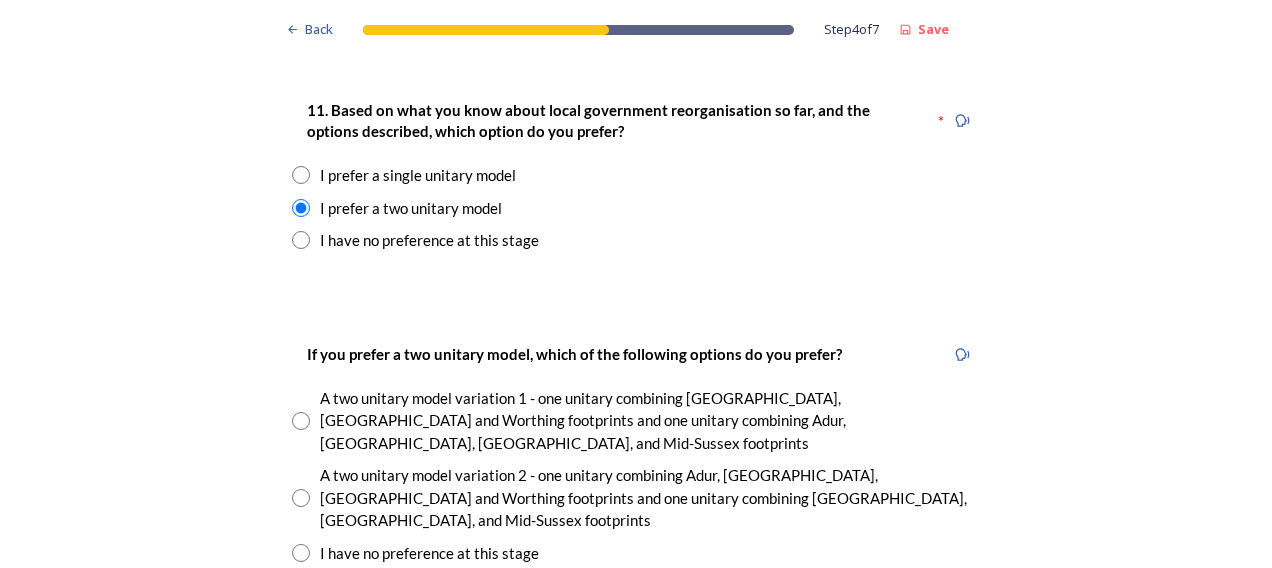 radio on "true" 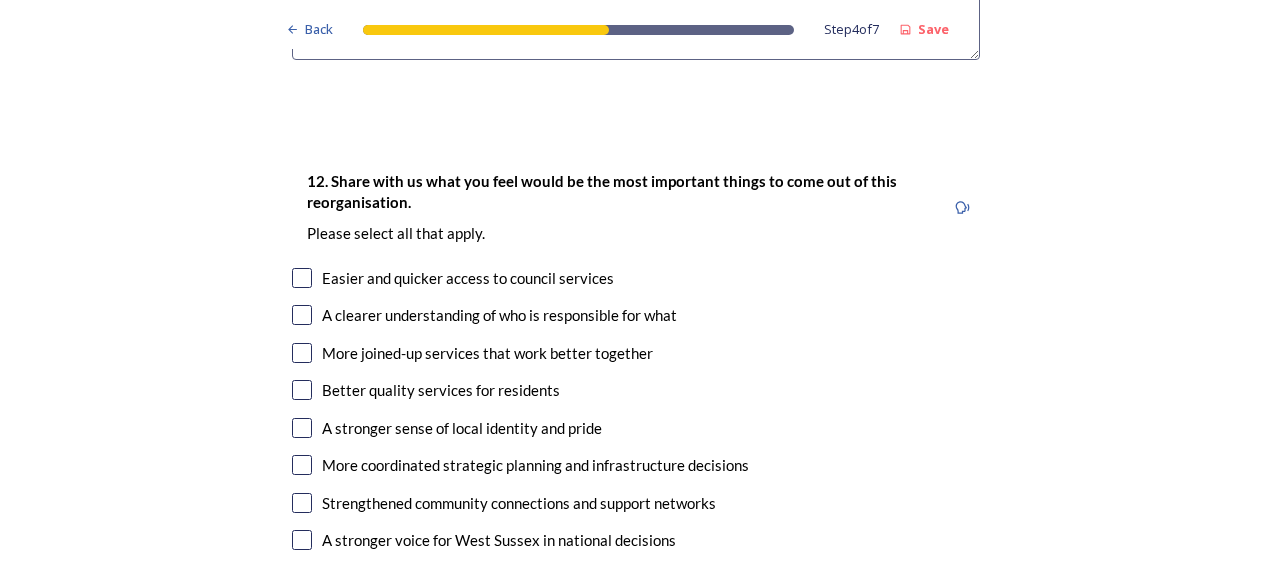 scroll, scrollTop: 3400, scrollLeft: 0, axis: vertical 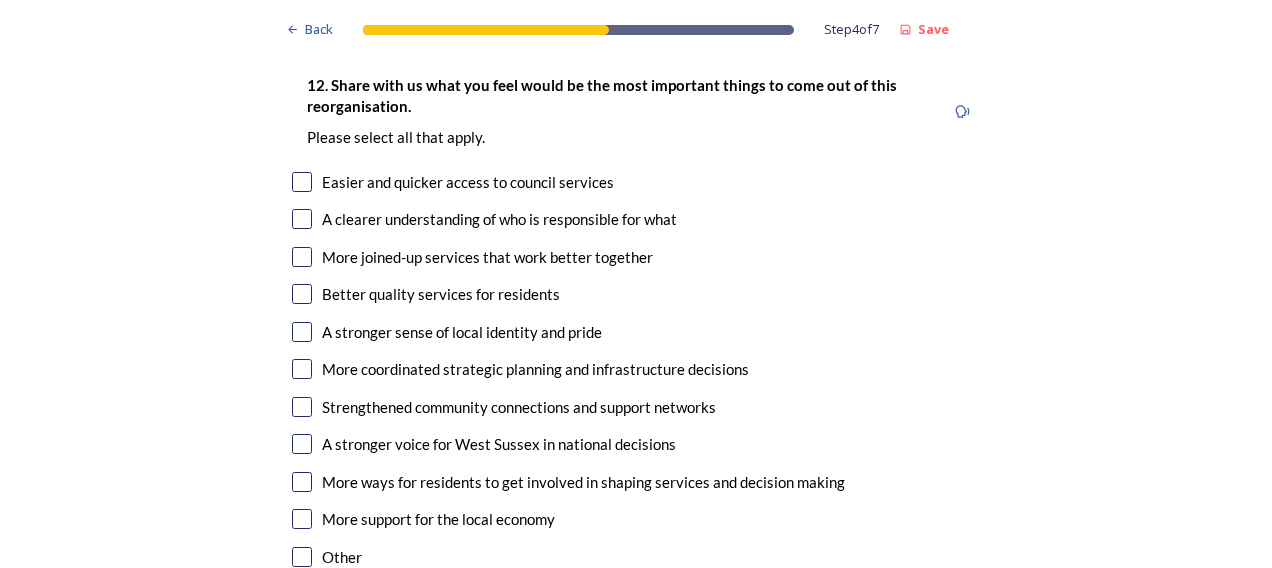 click at bounding box center [302, 257] 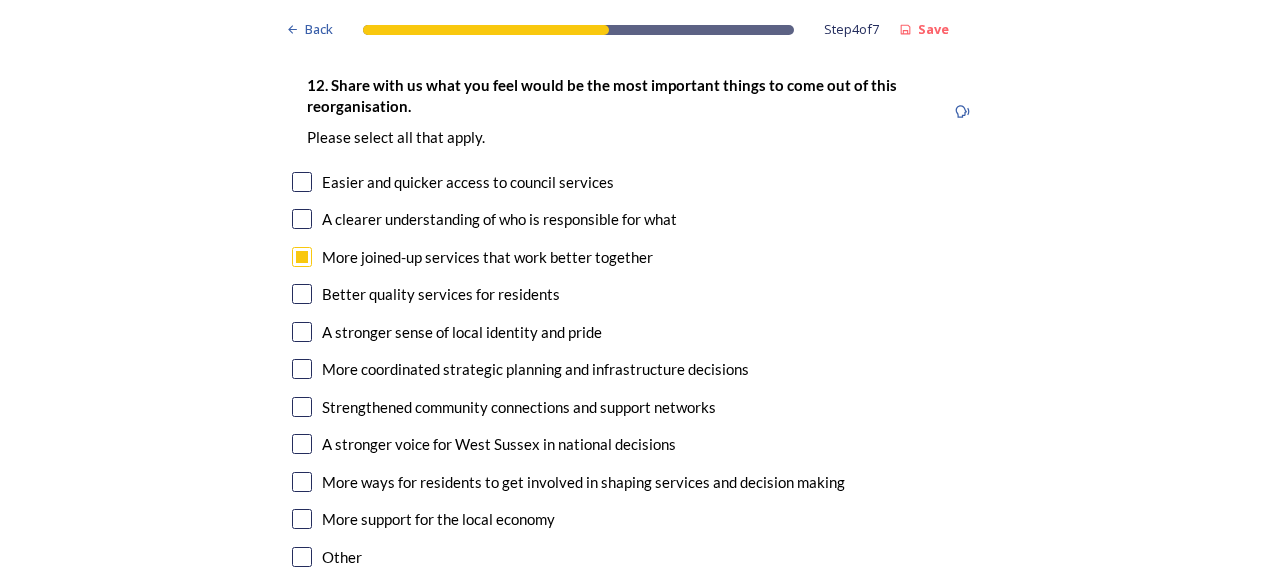 click at bounding box center [302, 519] 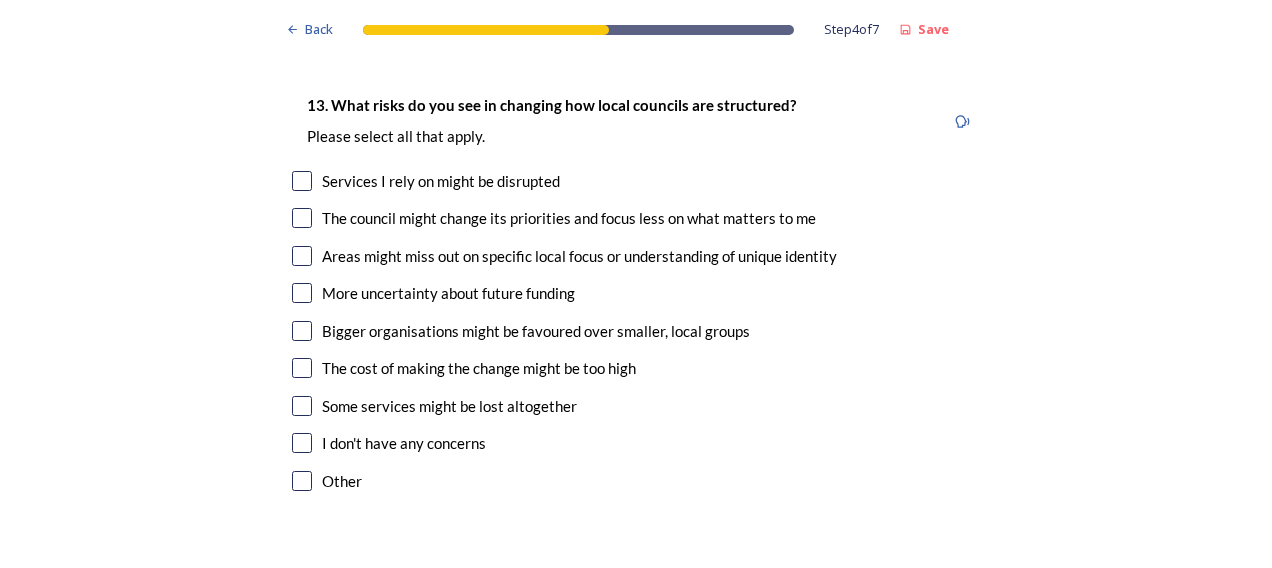 scroll, scrollTop: 4000, scrollLeft: 0, axis: vertical 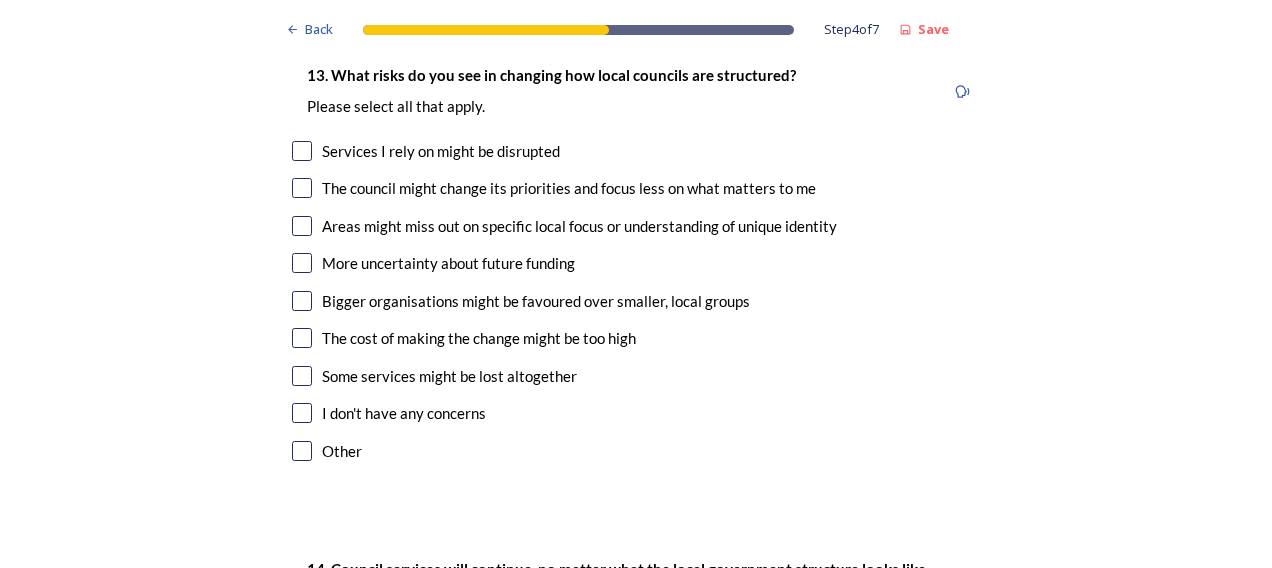 click at bounding box center [302, 188] 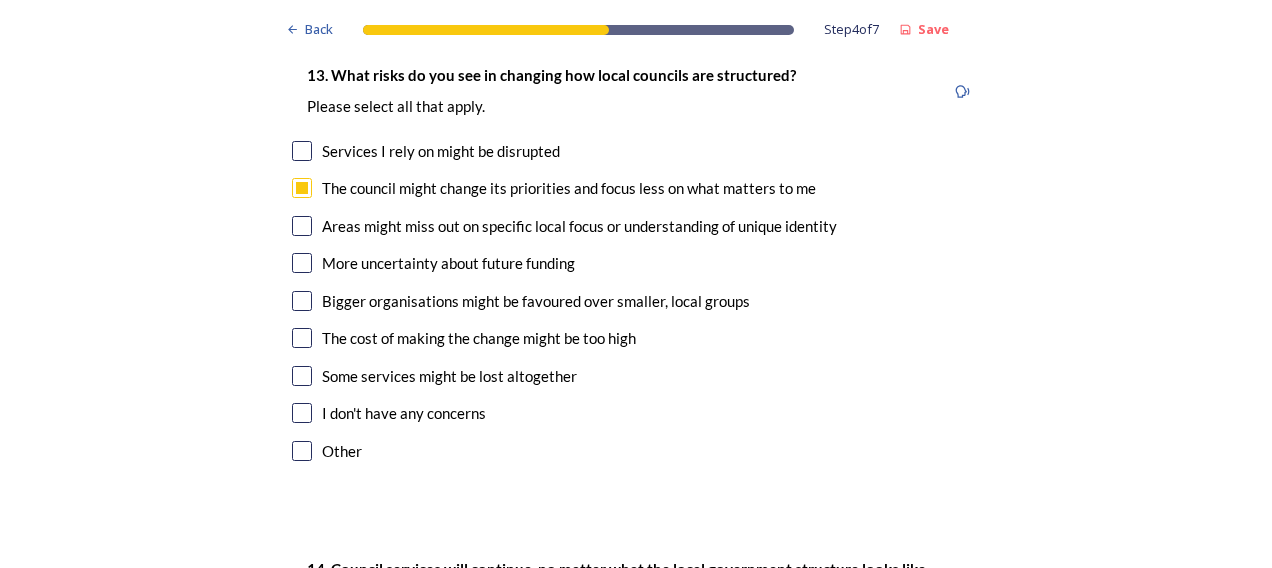 click at bounding box center (302, 226) 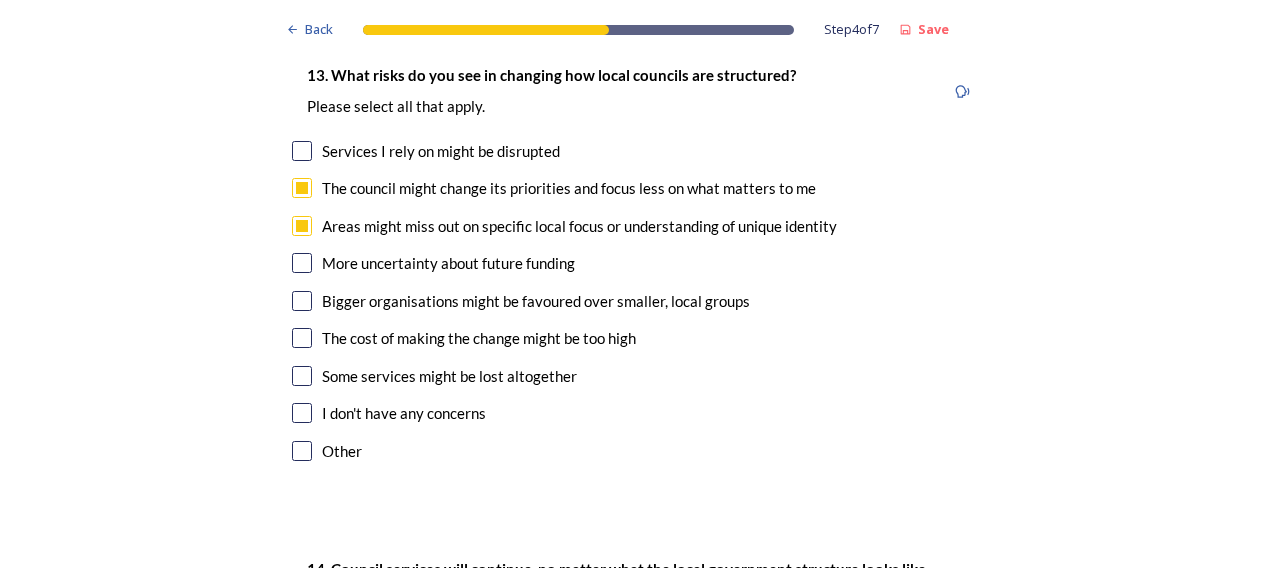 click at bounding box center [302, 263] 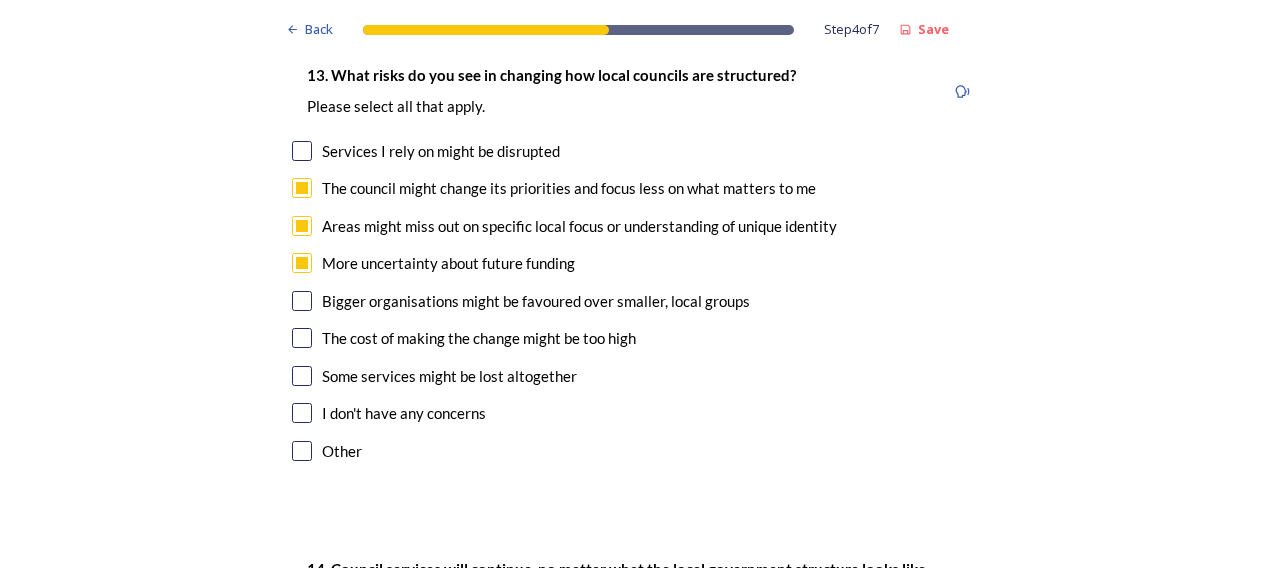 click at bounding box center [302, 301] 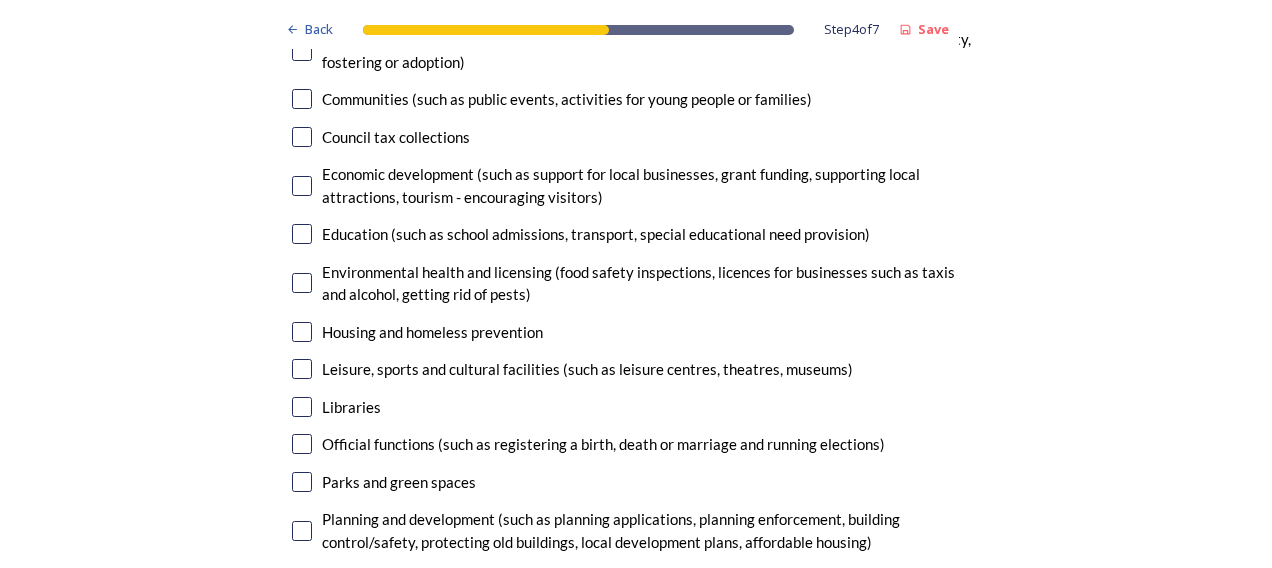 scroll, scrollTop: 4900, scrollLeft: 0, axis: vertical 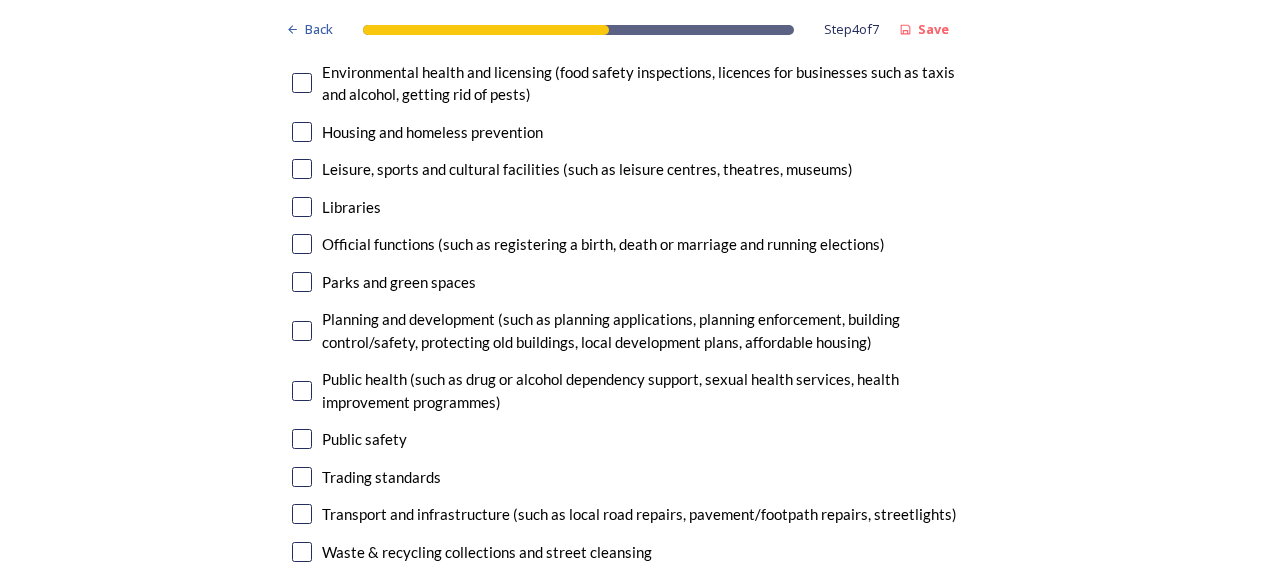 click at bounding box center (302, 244) 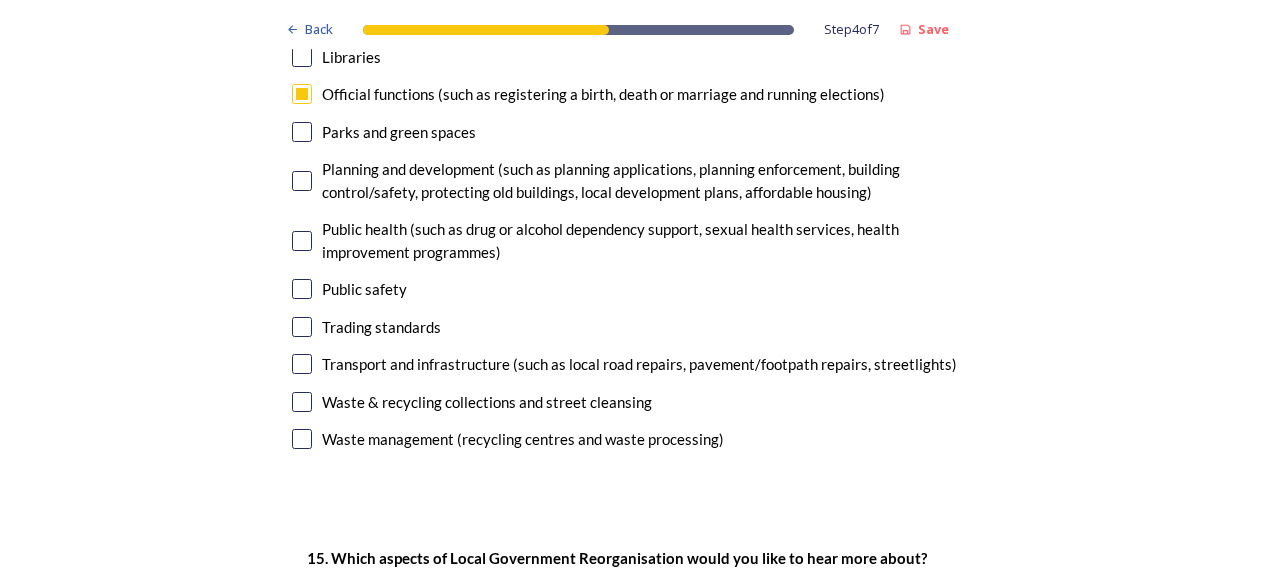 scroll, scrollTop: 5100, scrollLeft: 0, axis: vertical 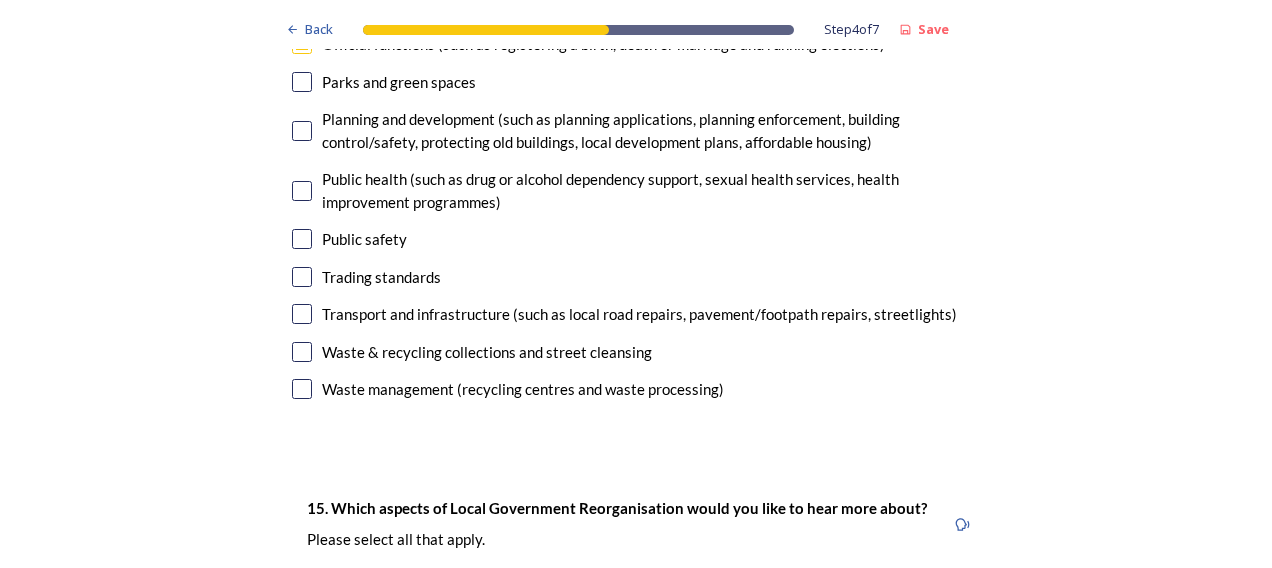 click at bounding box center [302, 277] 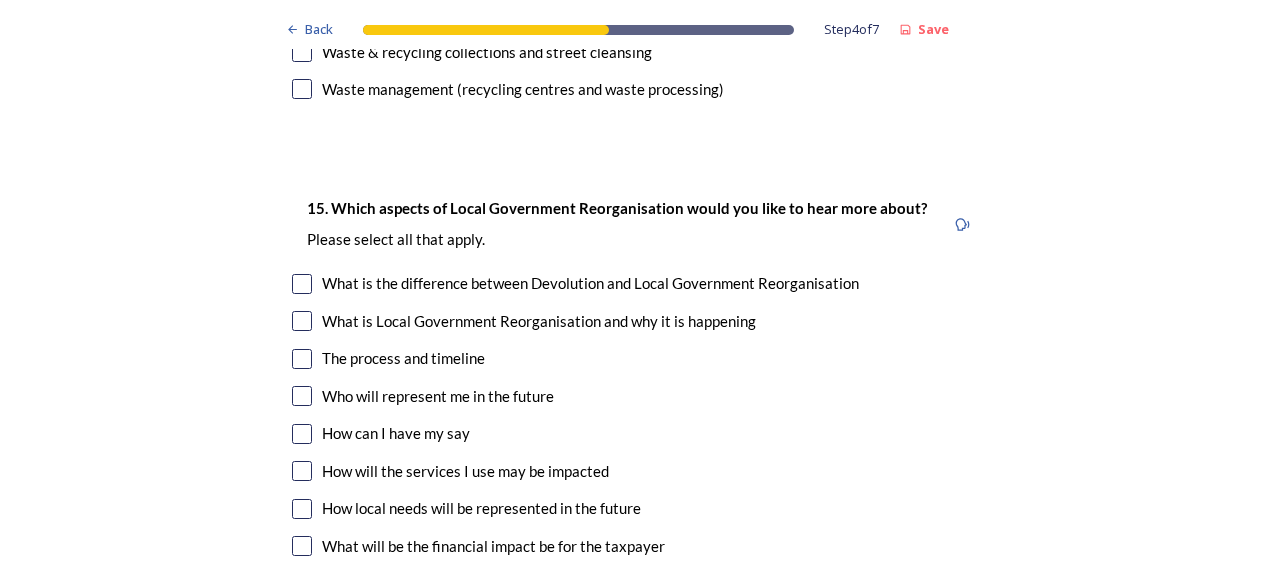 scroll, scrollTop: 5500, scrollLeft: 0, axis: vertical 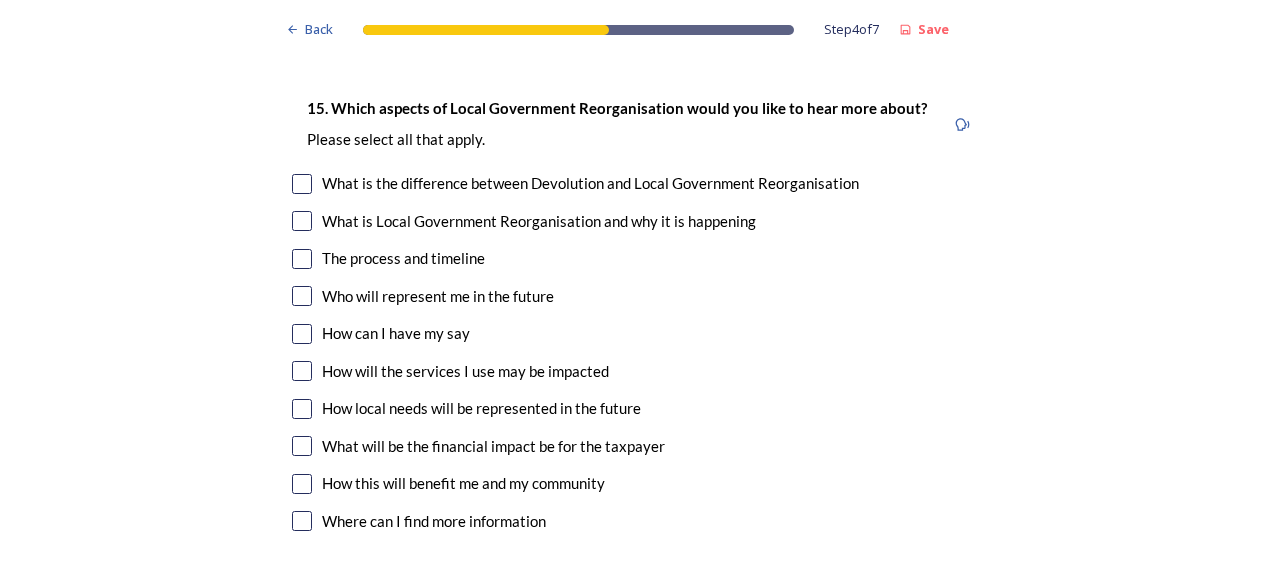 click at bounding box center (302, 334) 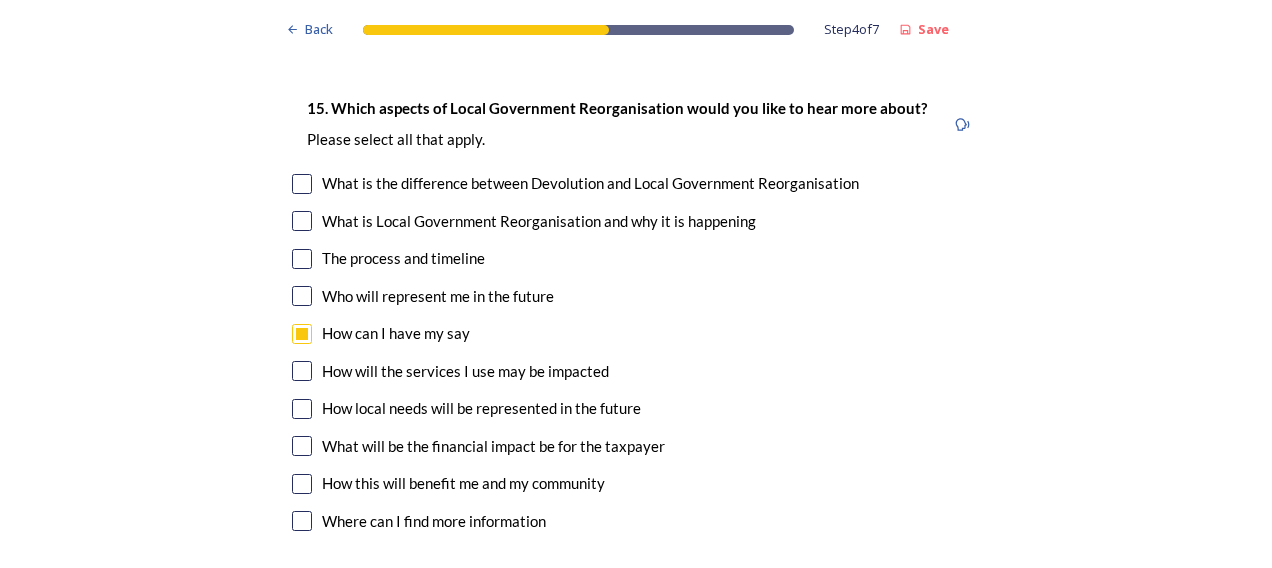 click at bounding box center (302, 446) 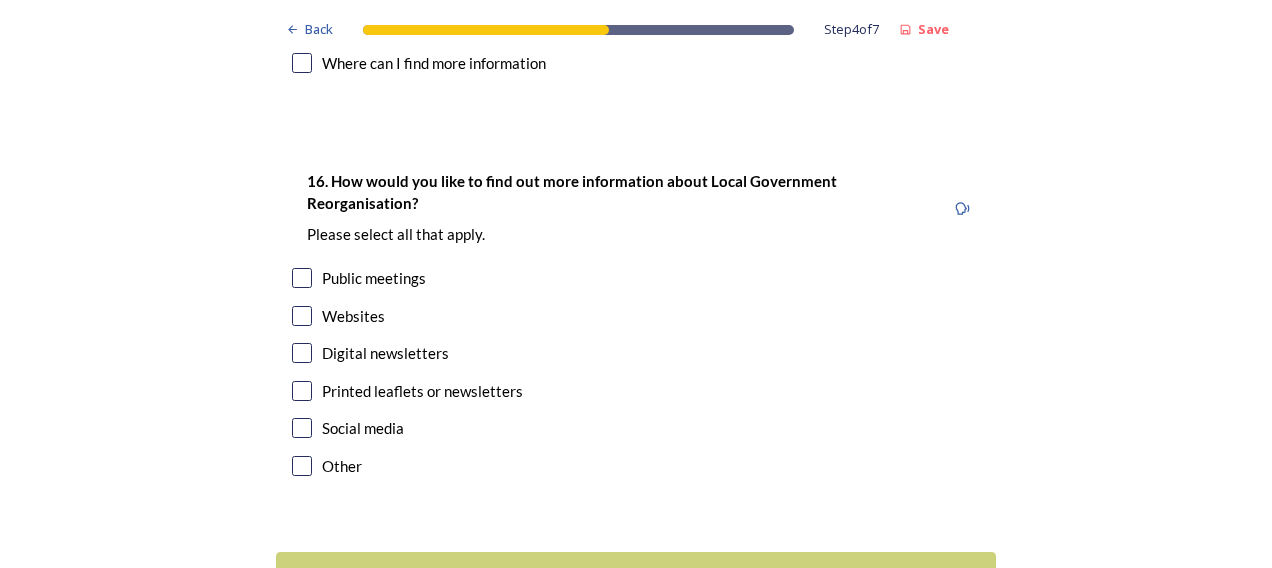 scroll, scrollTop: 6000, scrollLeft: 0, axis: vertical 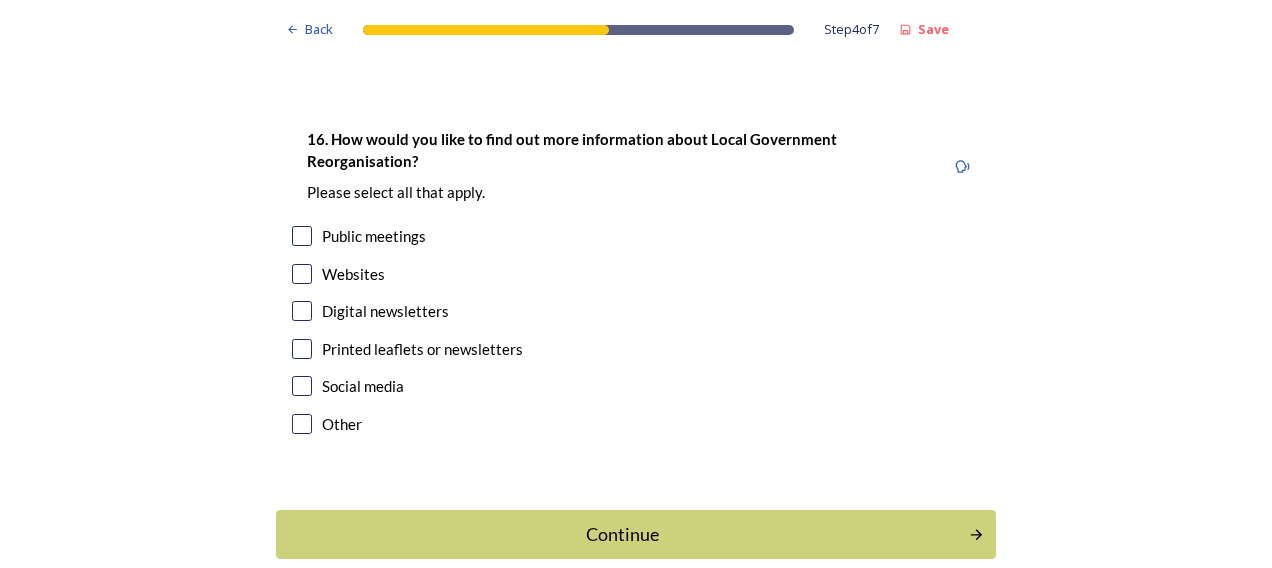 click at bounding box center [302, 236] 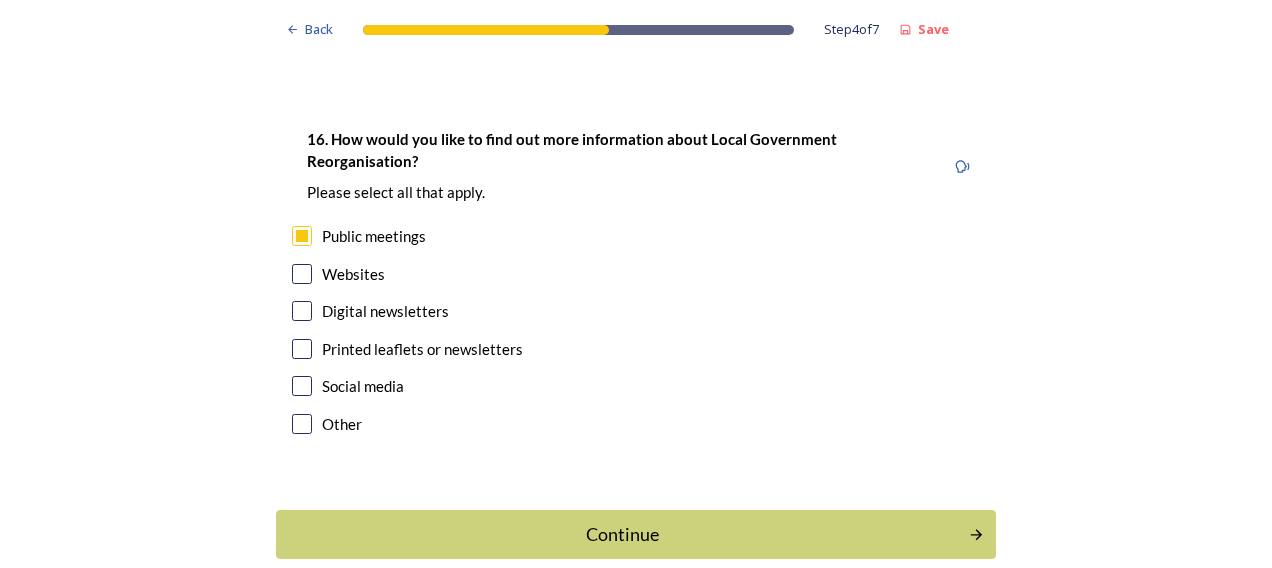 click at bounding box center (302, 349) 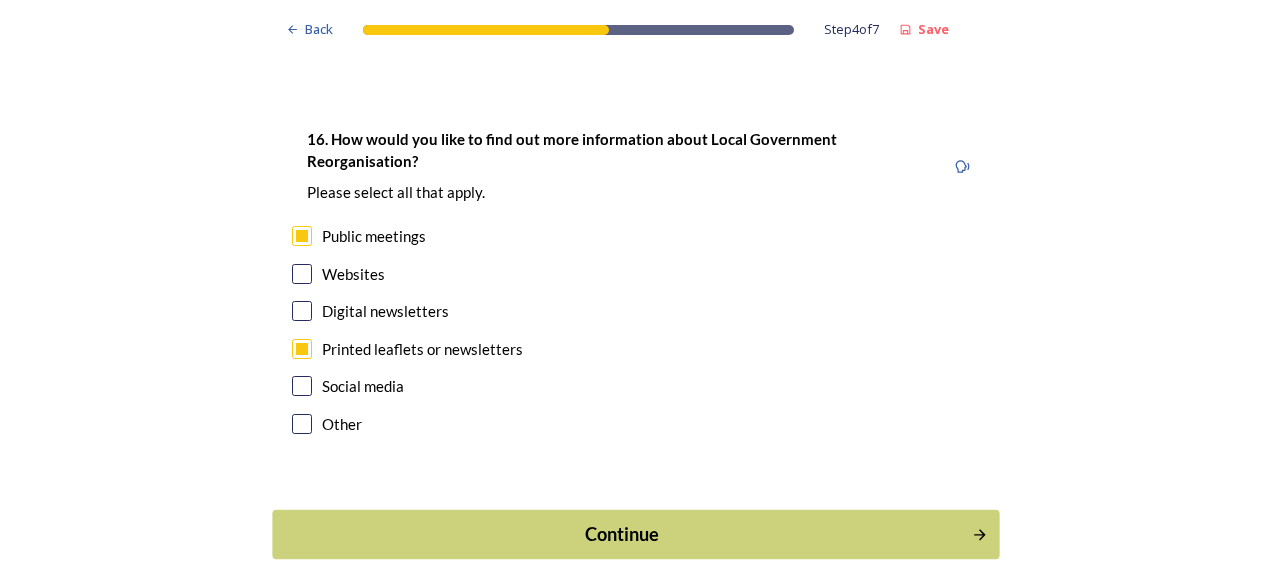 click on "Continue" at bounding box center (622, 534) 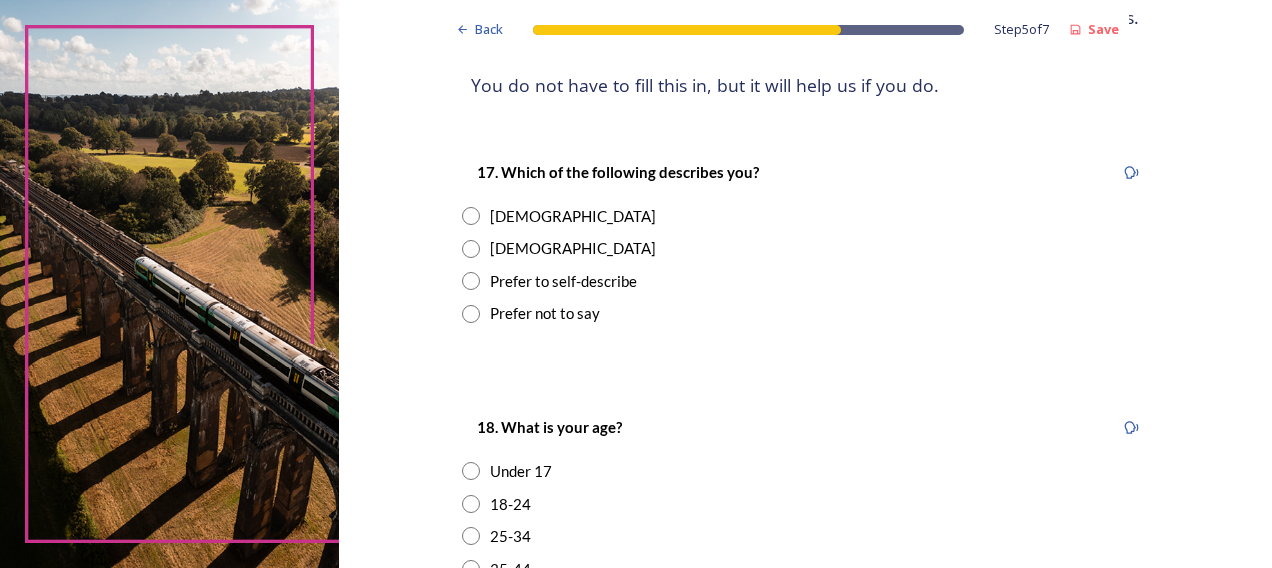 scroll, scrollTop: 300, scrollLeft: 0, axis: vertical 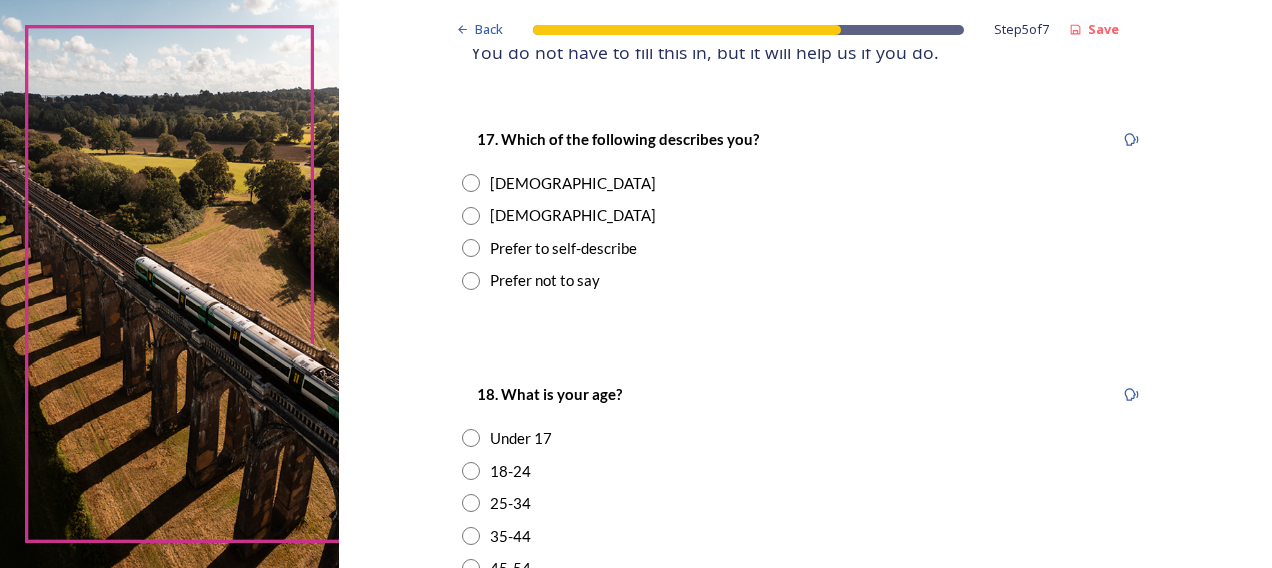 click at bounding box center (471, 183) 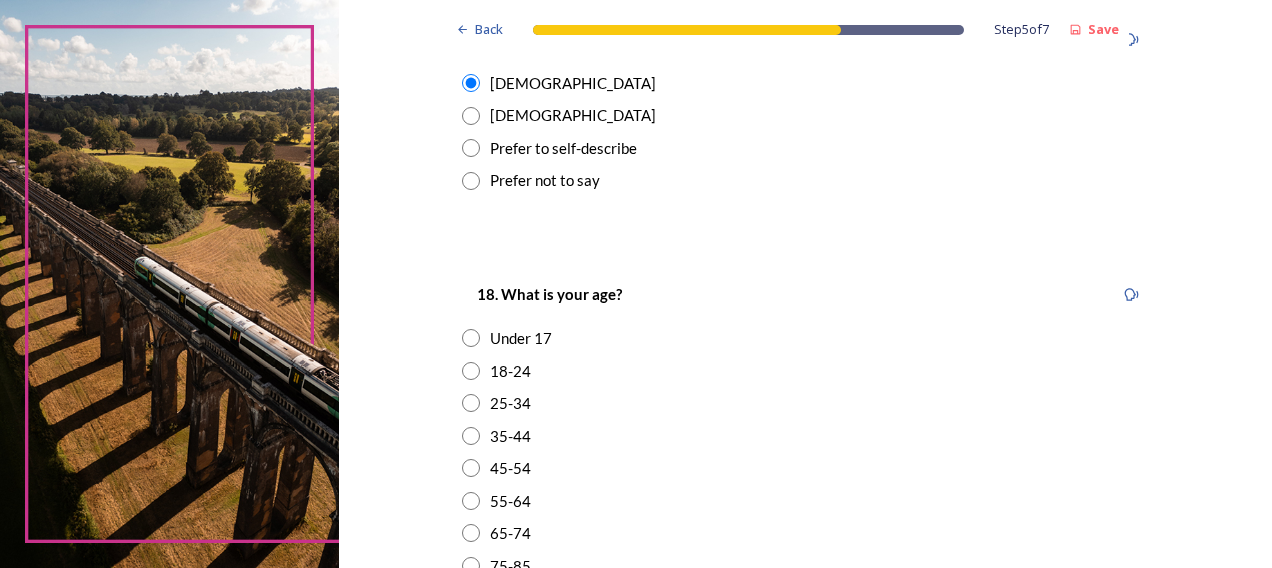 scroll, scrollTop: 500, scrollLeft: 0, axis: vertical 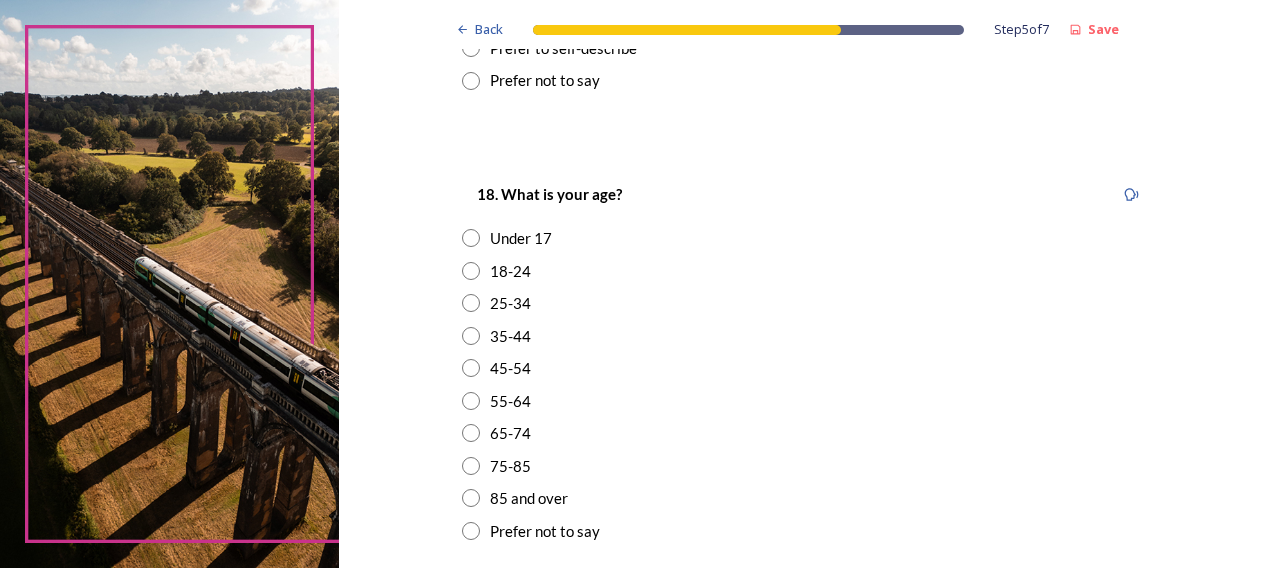 click at bounding box center [471, 368] 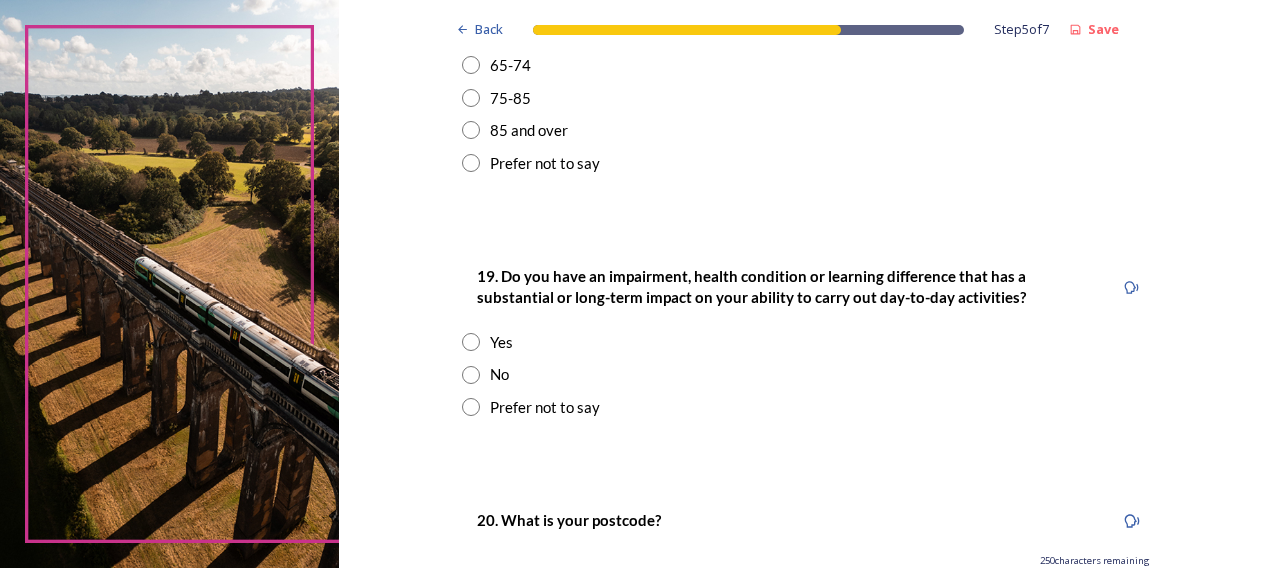 scroll, scrollTop: 1000, scrollLeft: 0, axis: vertical 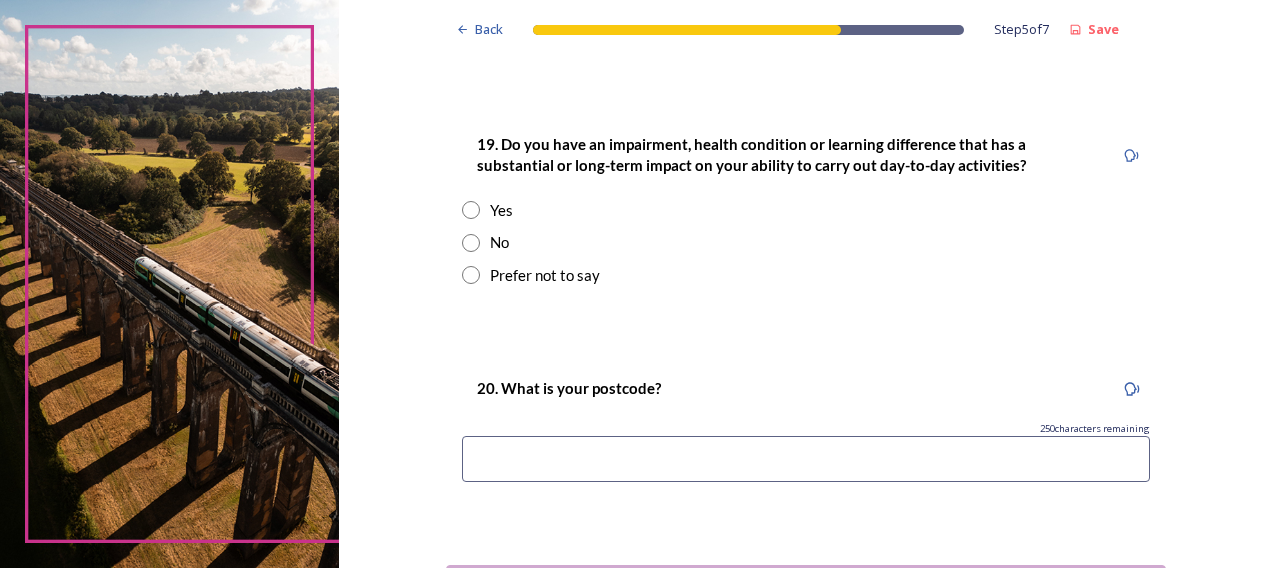 click at bounding box center (471, 243) 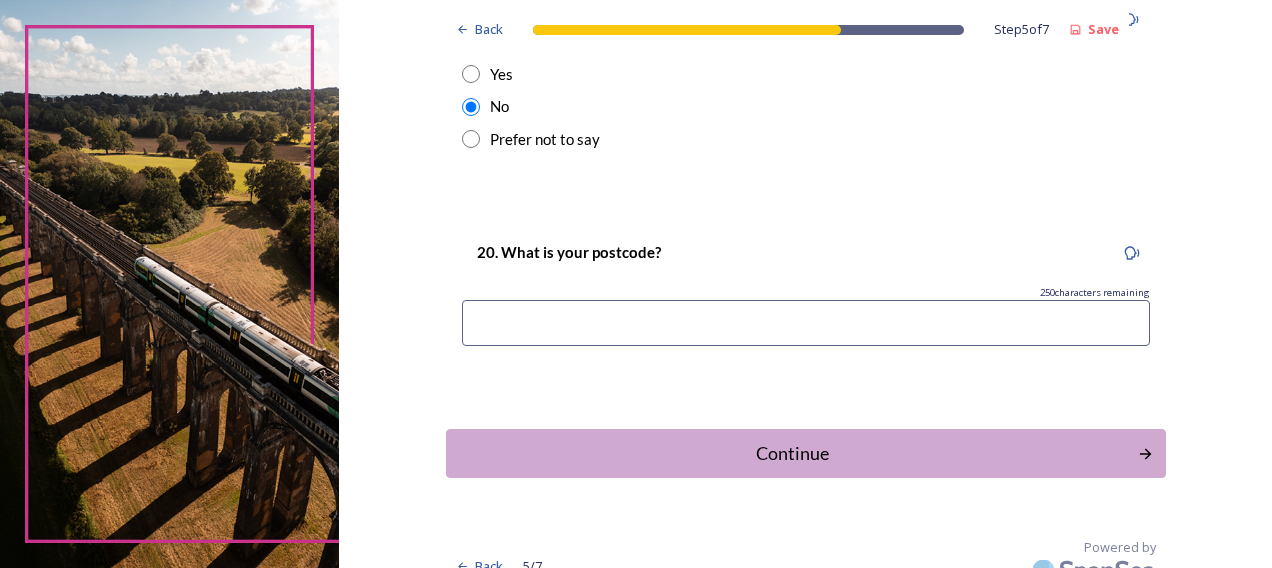 scroll, scrollTop: 1160, scrollLeft: 0, axis: vertical 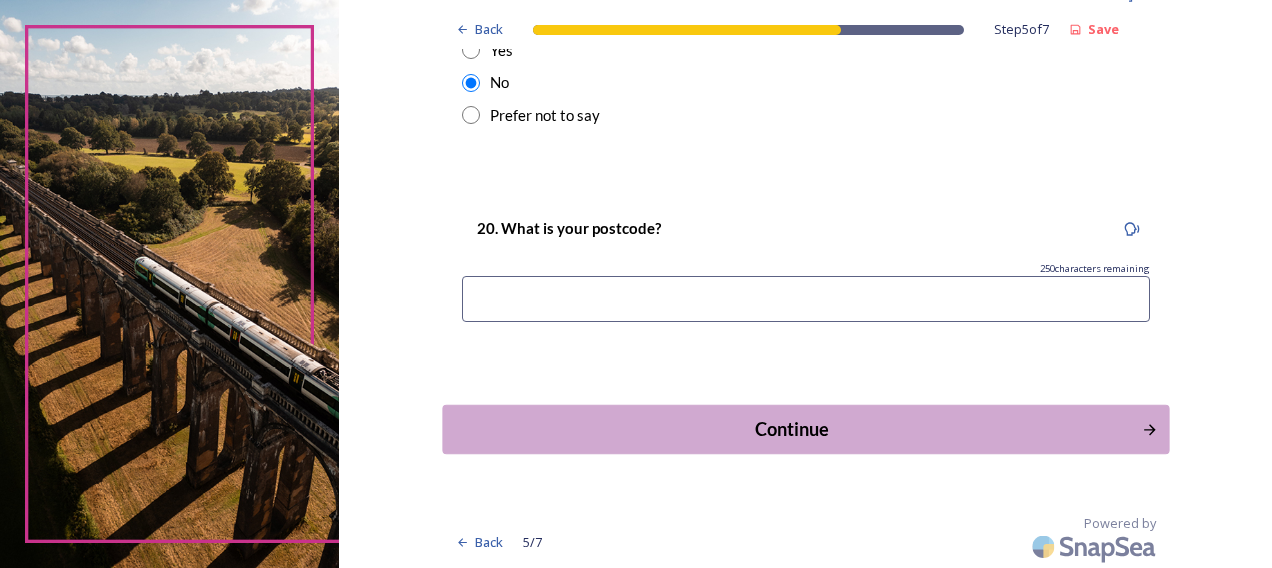 click on "Continue" at bounding box center [791, 429] 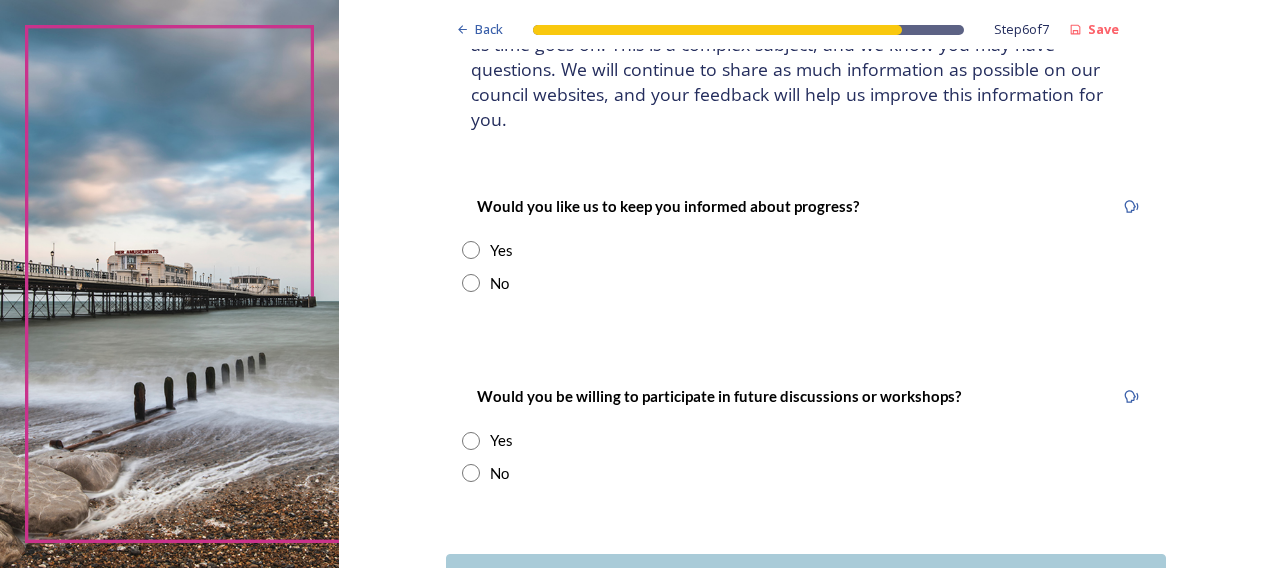 scroll, scrollTop: 200, scrollLeft: 0, axis: vertical 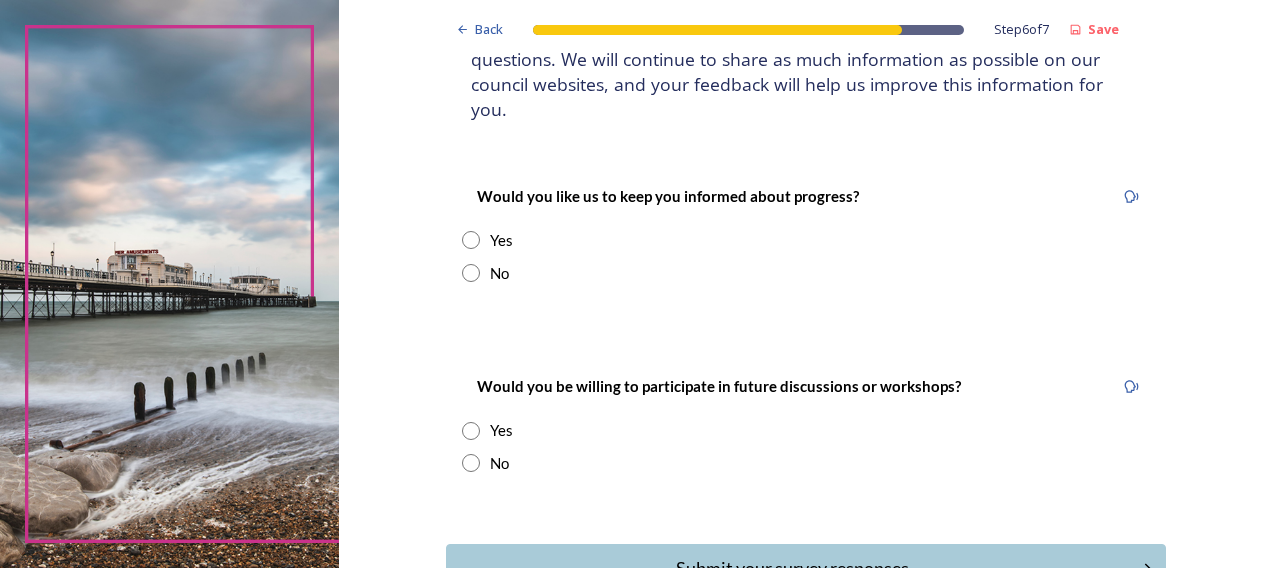 click at bounding box center (471, 240) 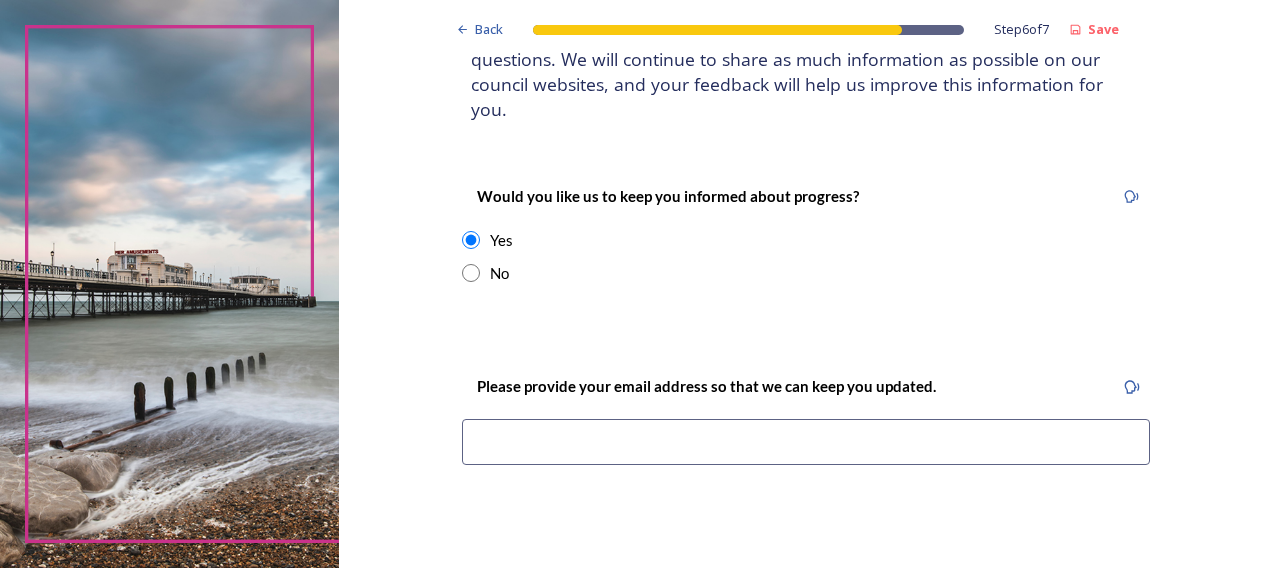 click at bounding box center [471, 273] 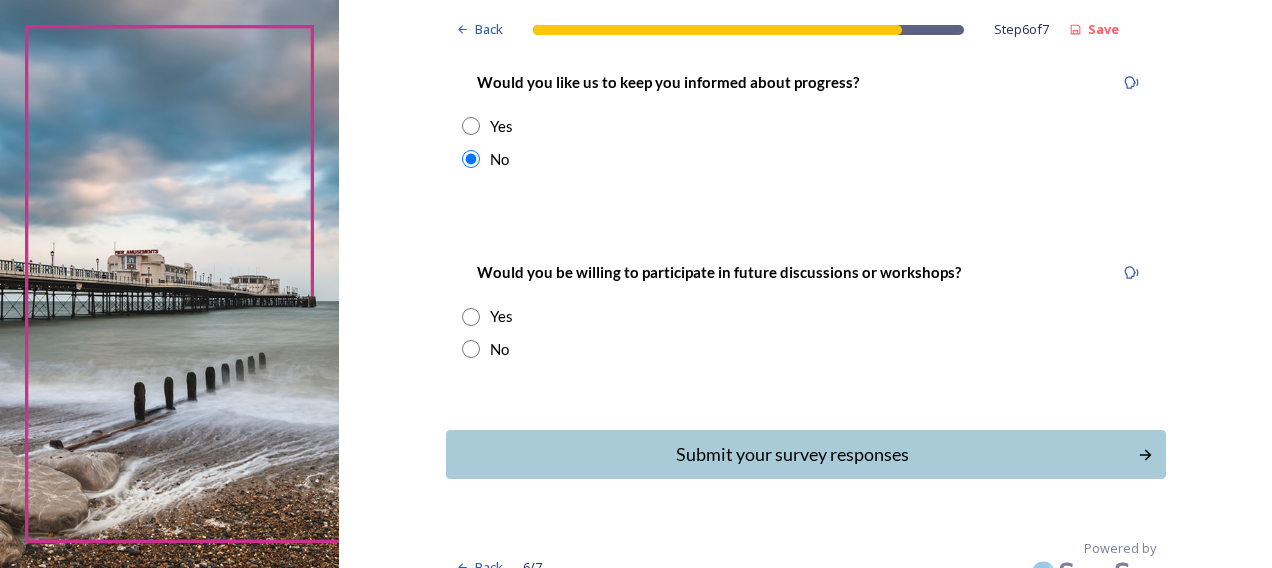 scroll, scrollTop: 316, scrollLeft: 0, axis: vertical 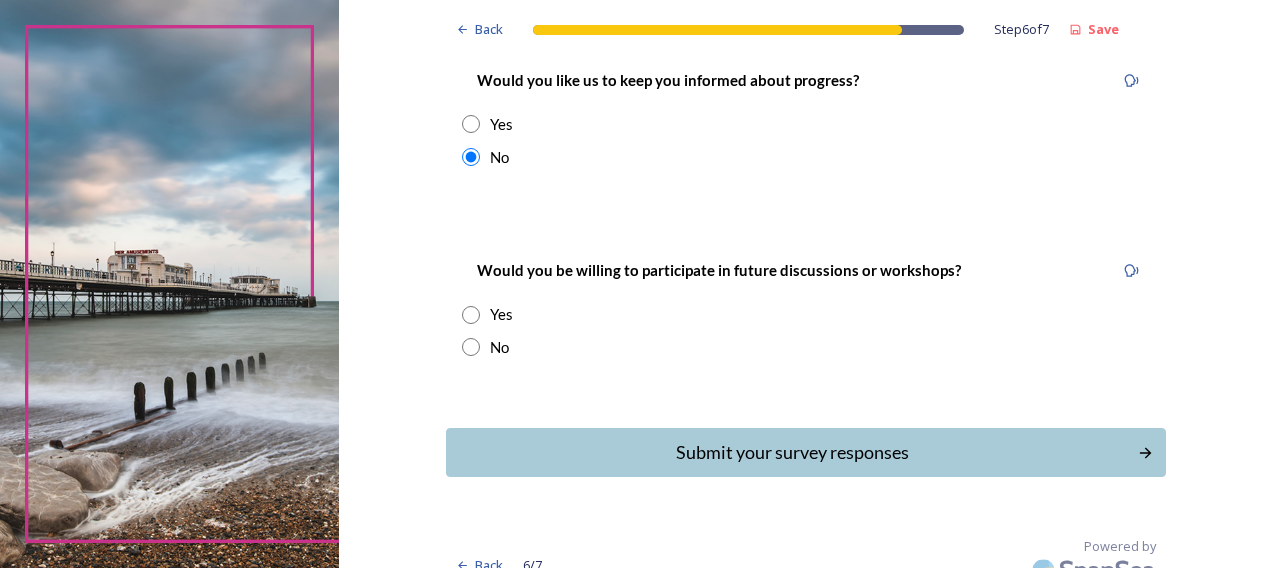 click at bounding box center [471, 347] 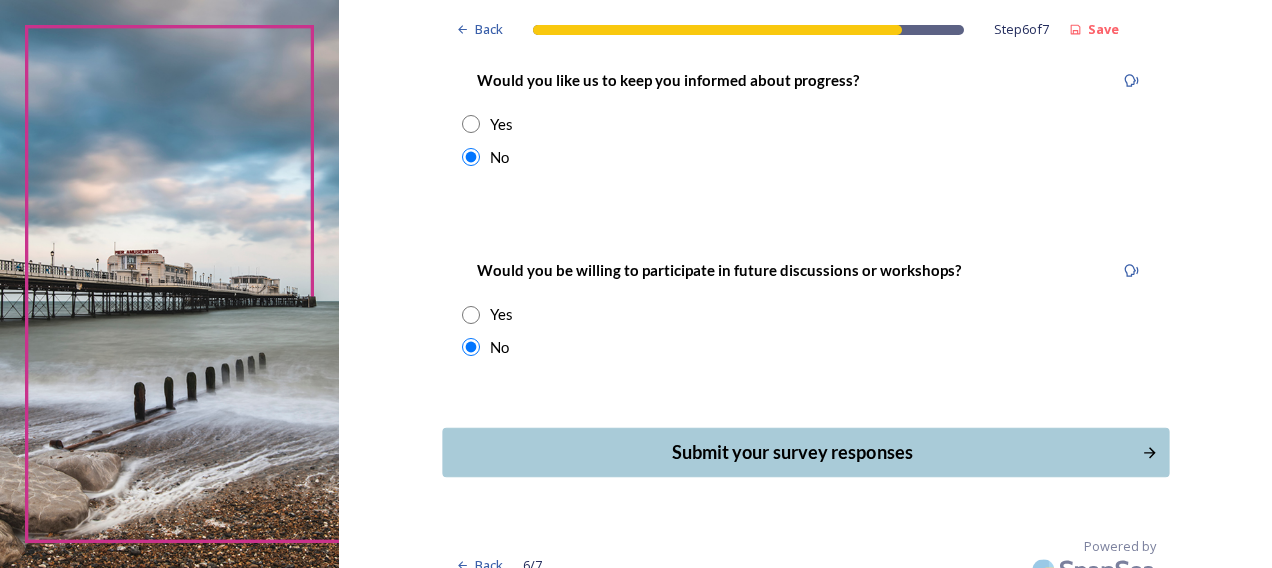 click on "Submit your survey responses" at bounding box center (791, 452) 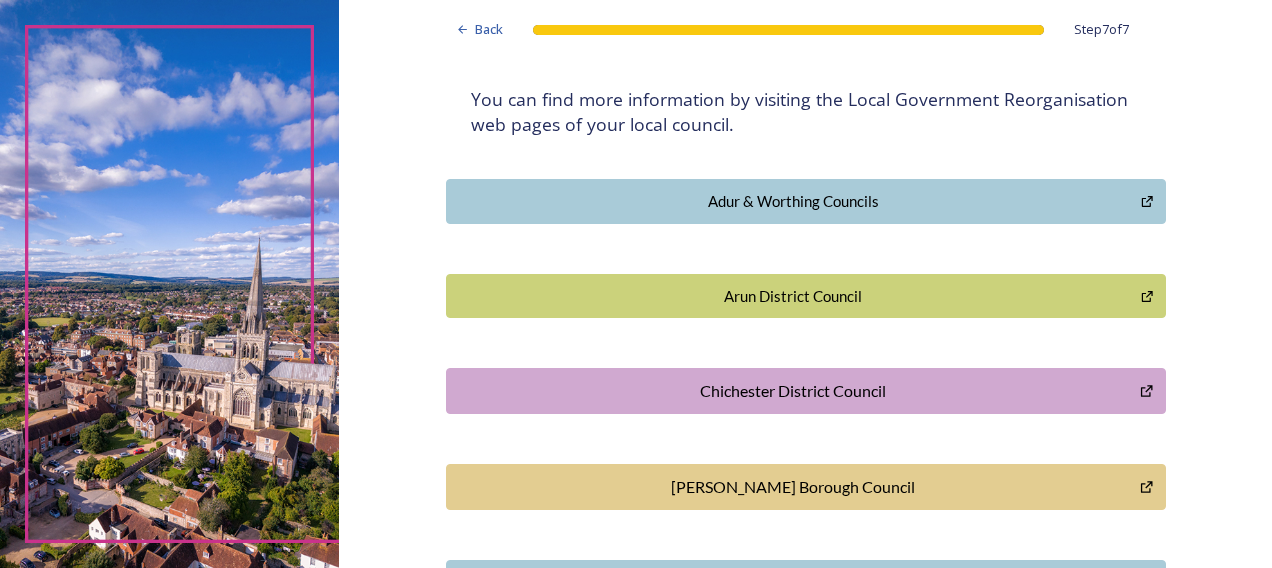 scroll, scrollTop: 16, scrollLeft: 0, axis: vertical 